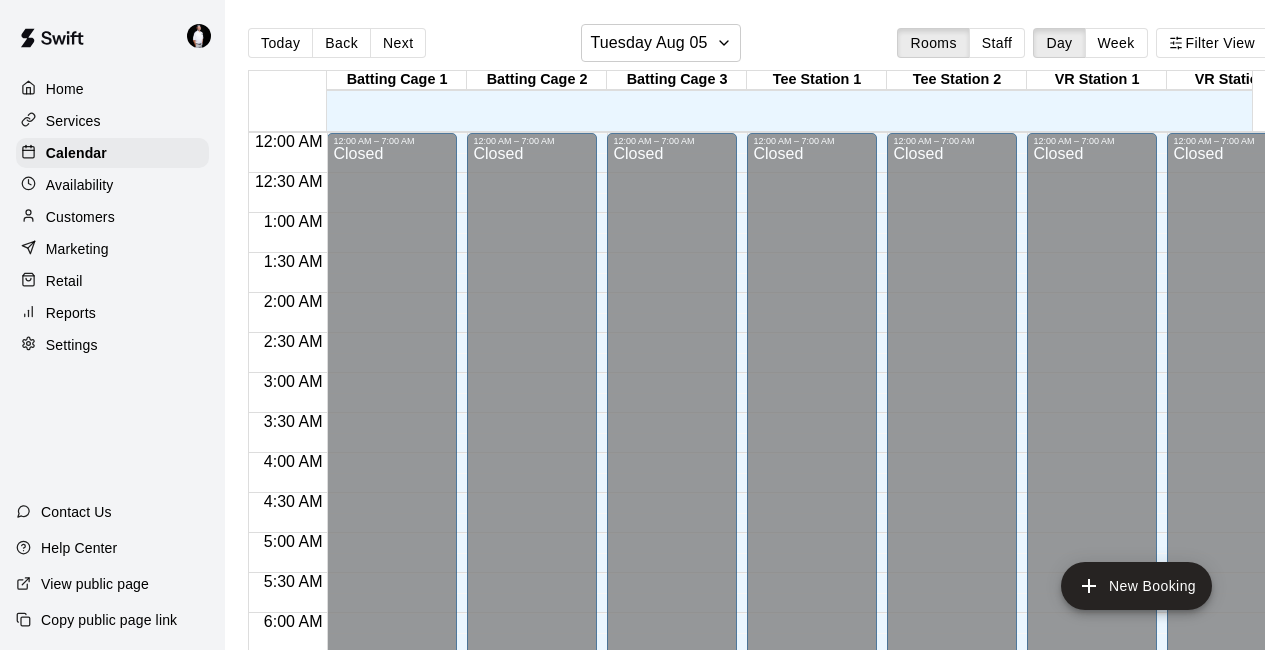 scroll, scrollTop: 0, scrollLeft: 0, axis: both 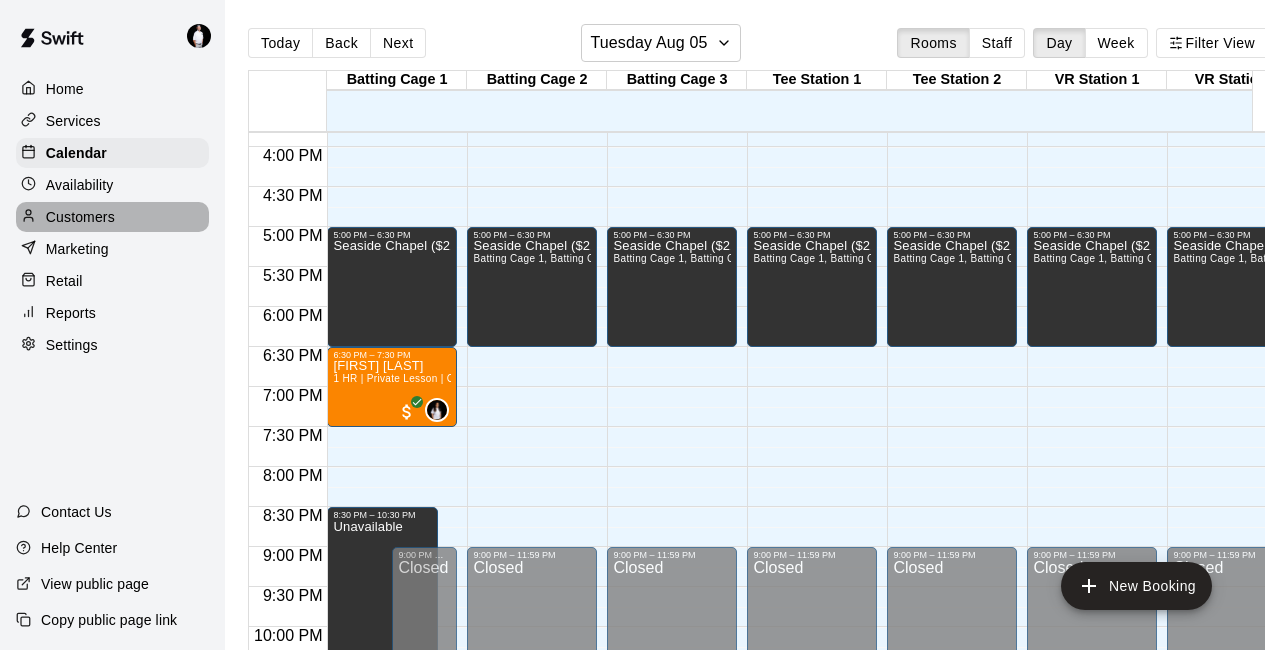 click on "Customers" at bounding box center [80, 217] 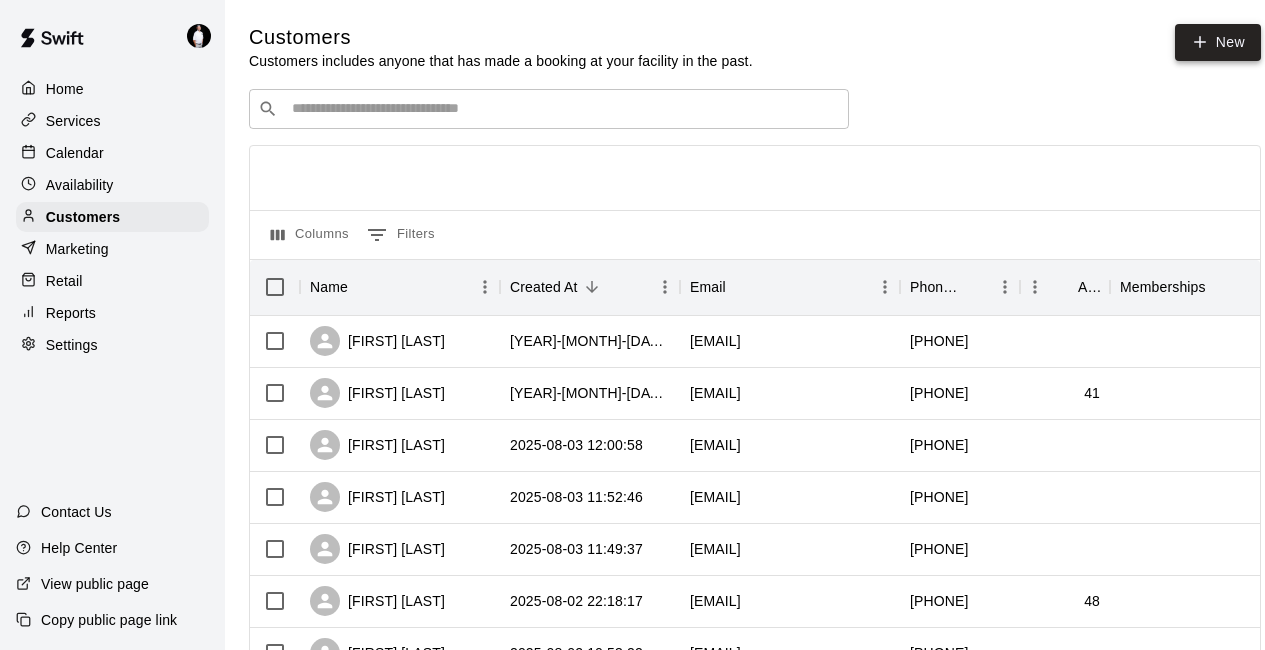 click 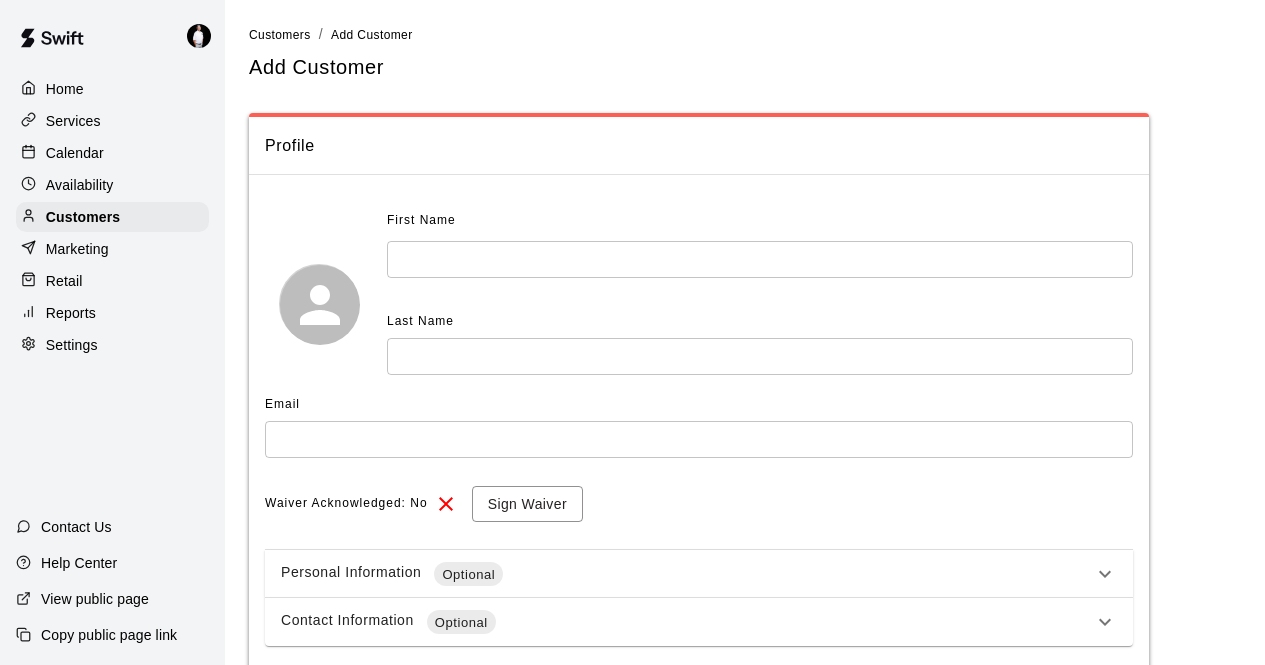 click at bounding box center (760, 259) 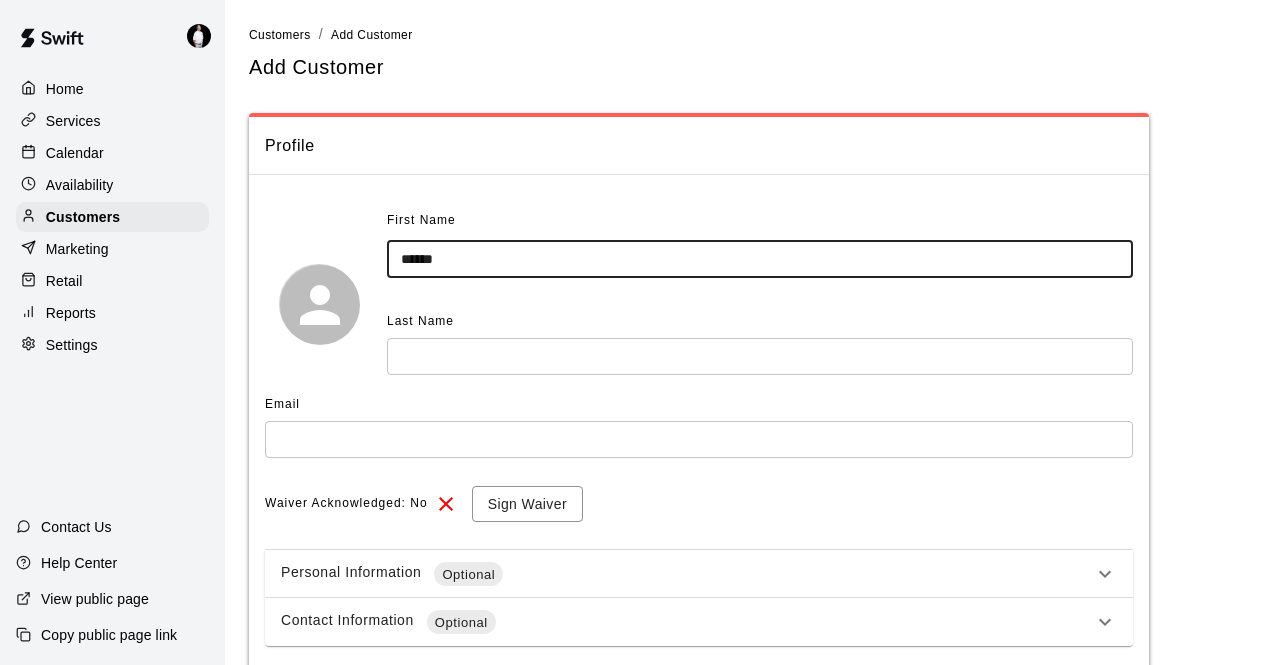 type on "******" 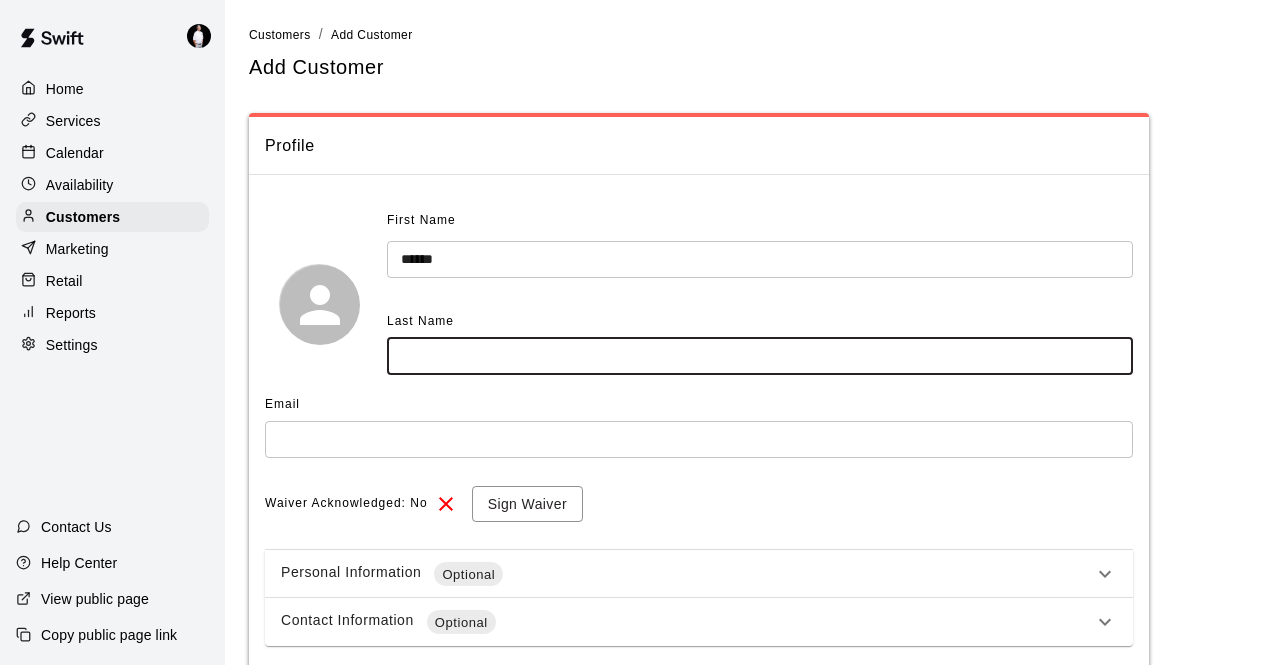 click at bounding box center (760, 356) 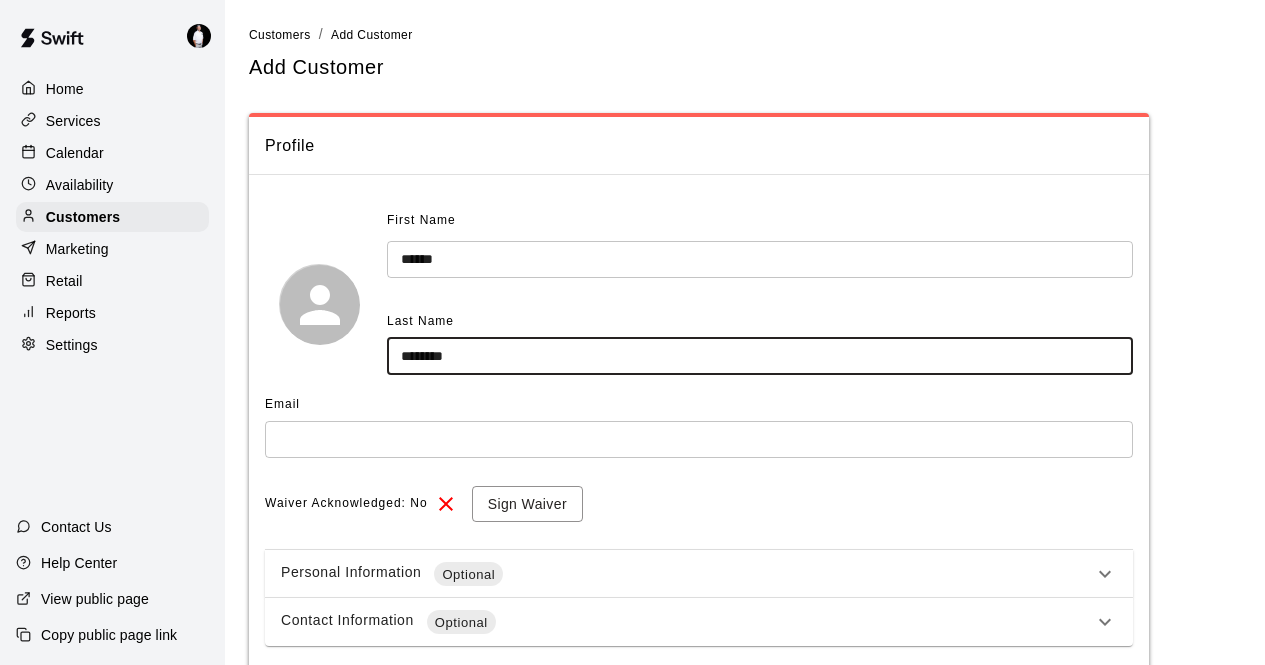 type on "********" 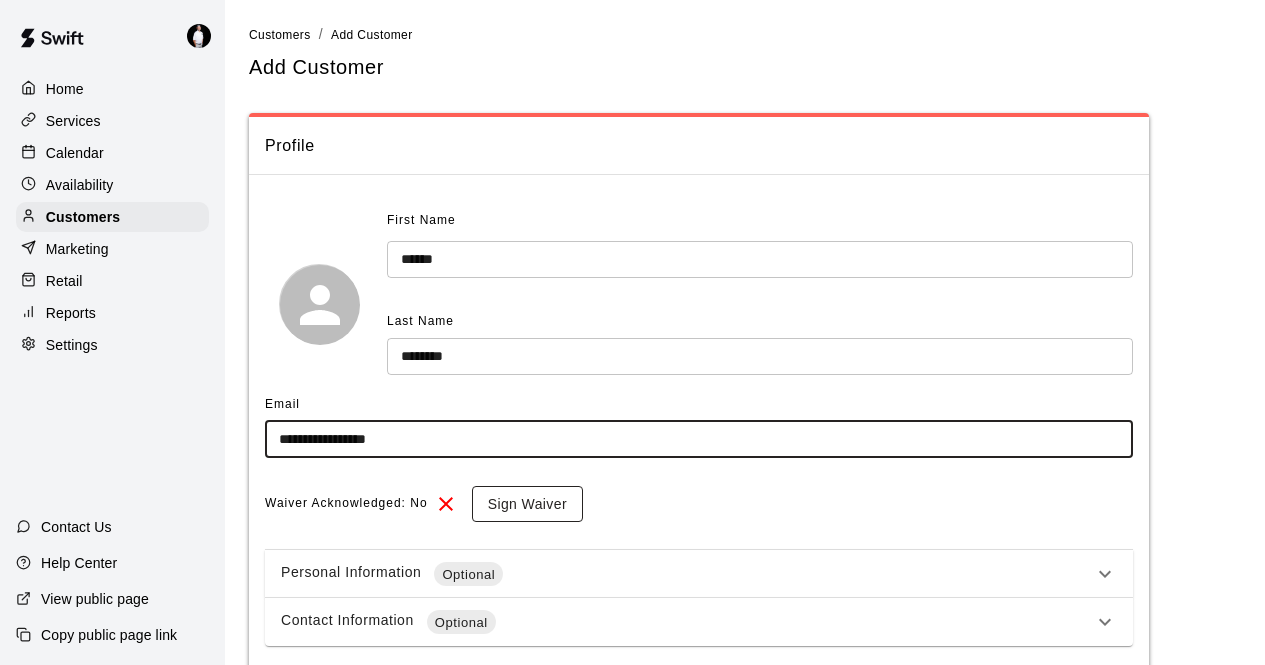 type on "**********" 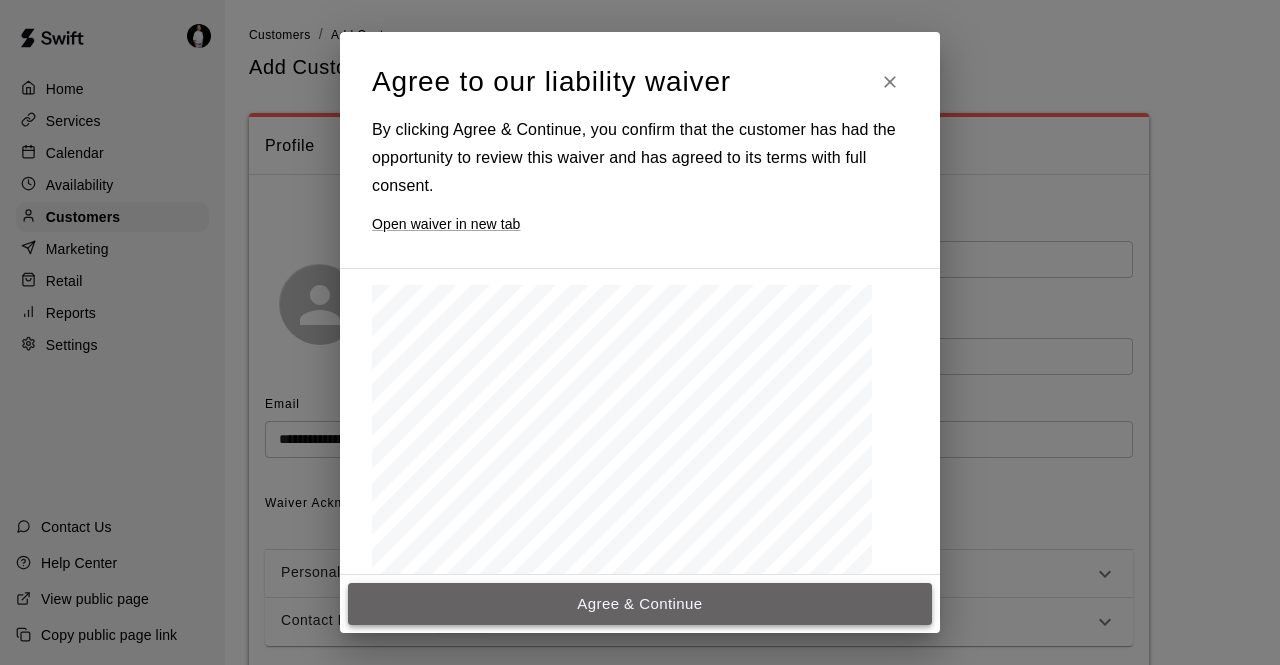 click on "Agree & Continue" at bounding box center [640, 604] 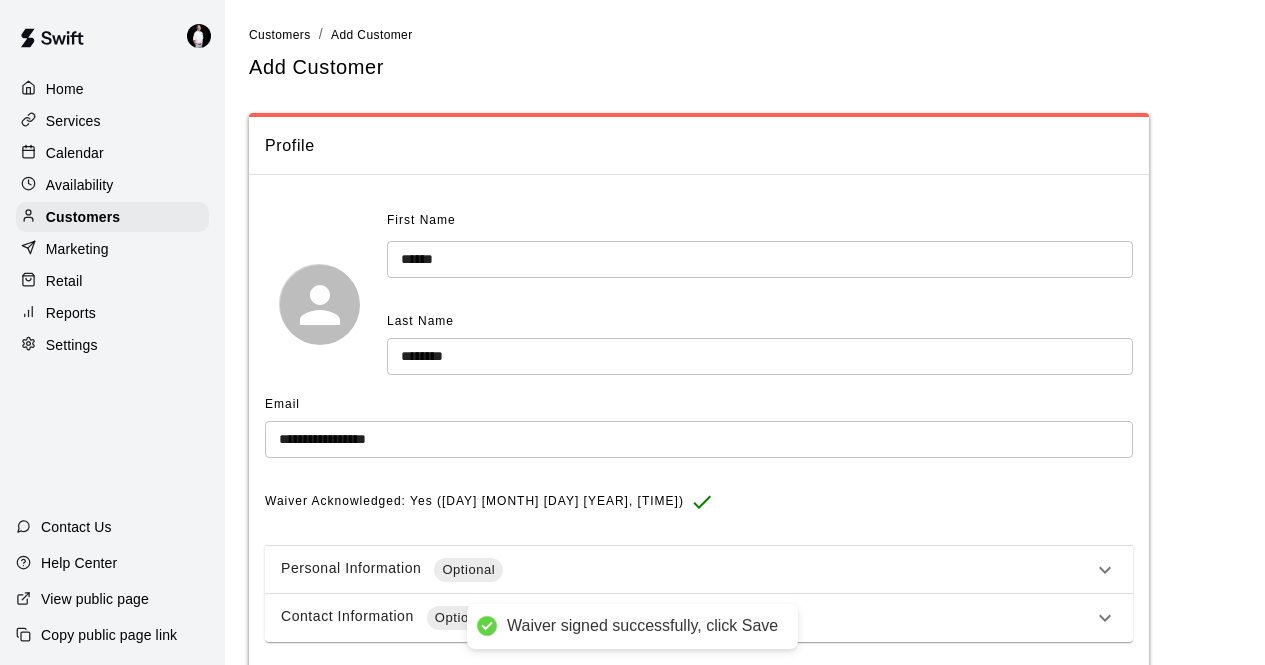 scroll, scrollTop: 94, scrollLeft: 0, axis: vertical 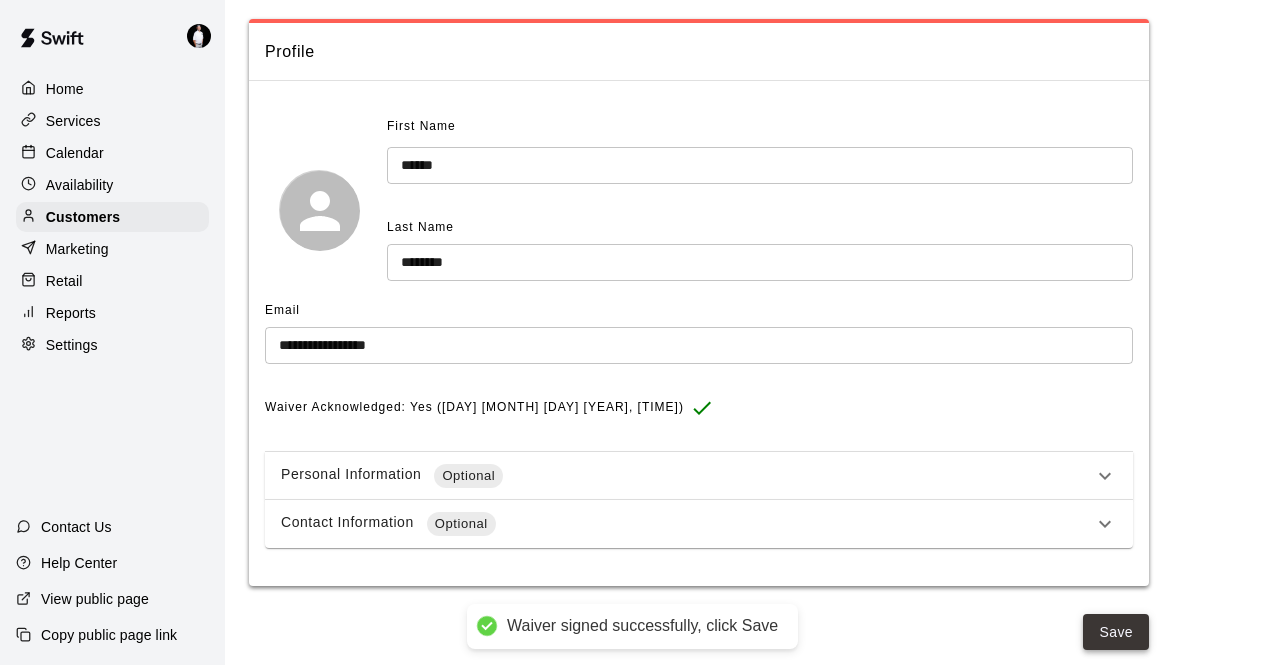 click on "Save" at bounding box center [1116, 632] 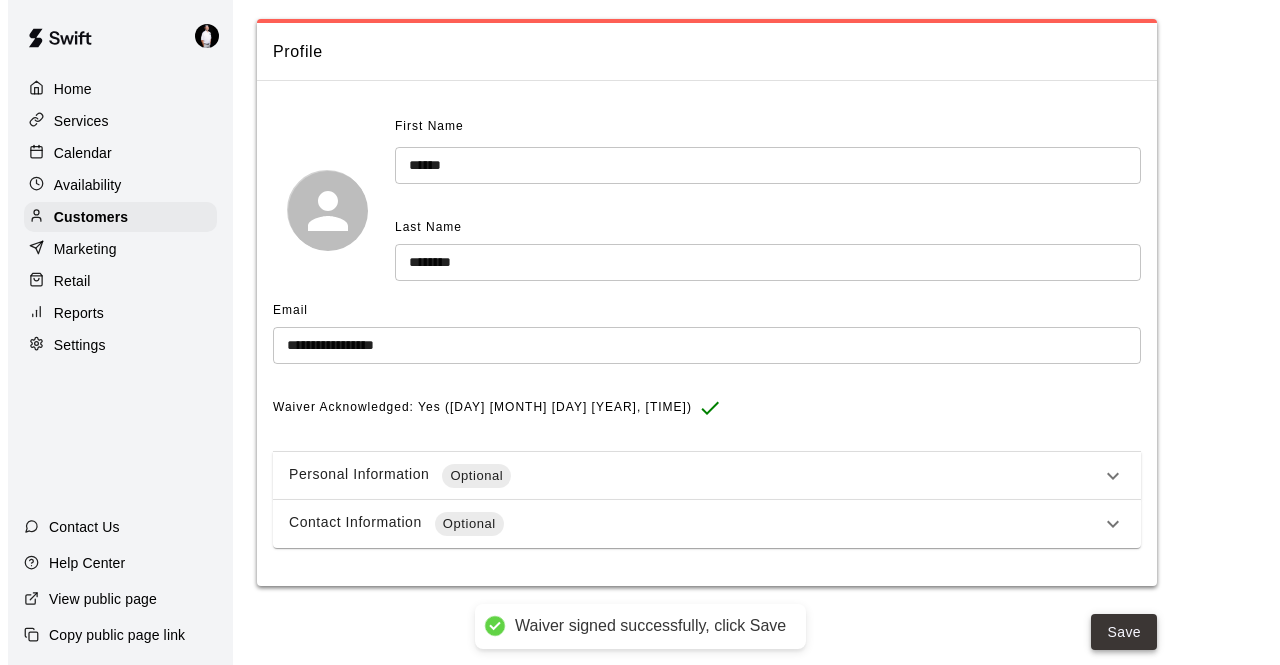scroll, scrollTop: 0, scrollLeft: 0, axis: both 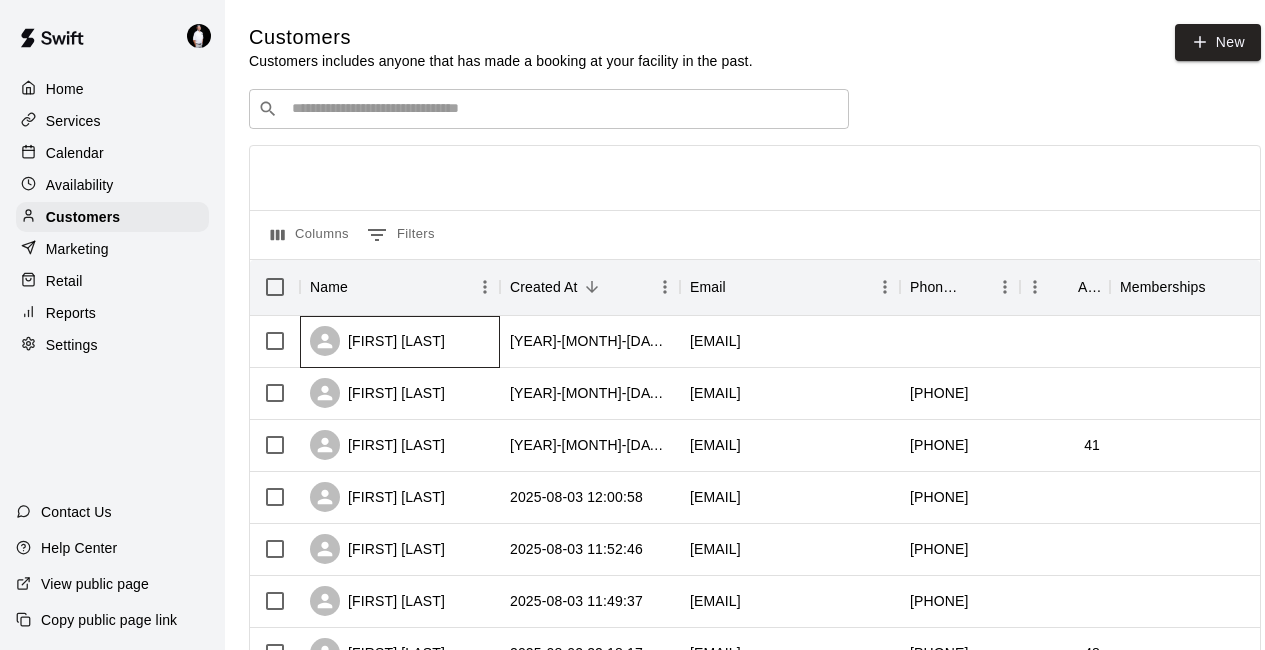 click on "[FIRST] [LAST]" at bounding box center (377, 341) 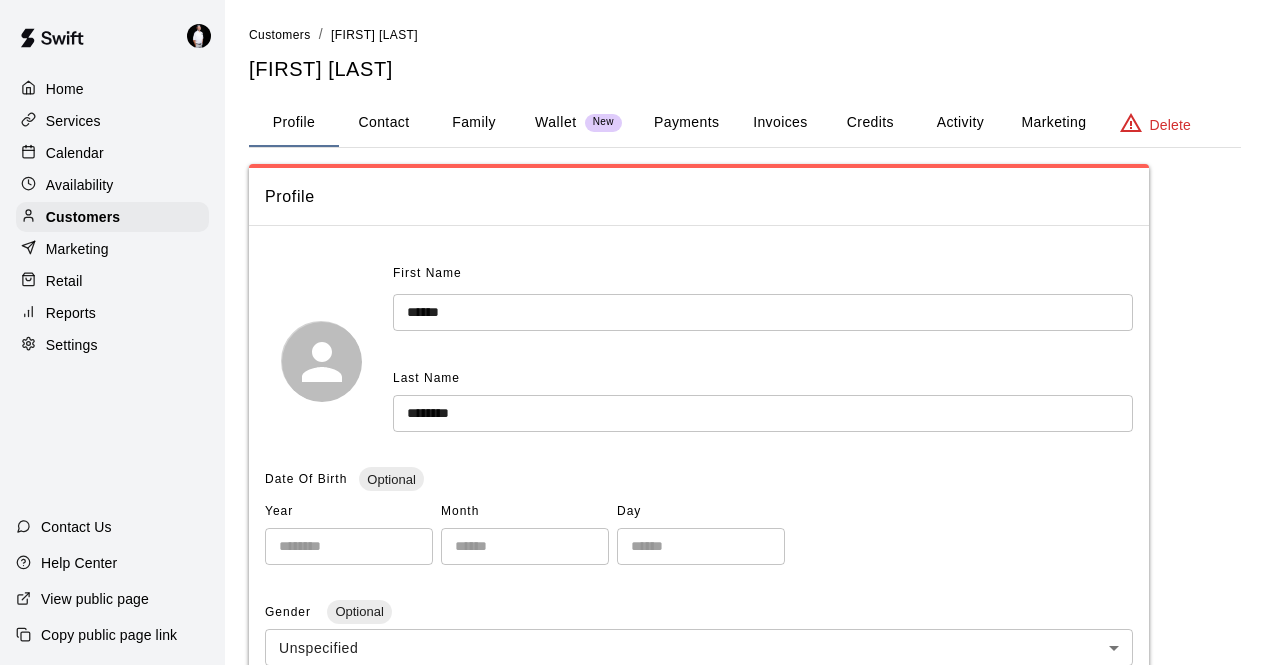 click on "Payments" at bounding box center [686, 123] 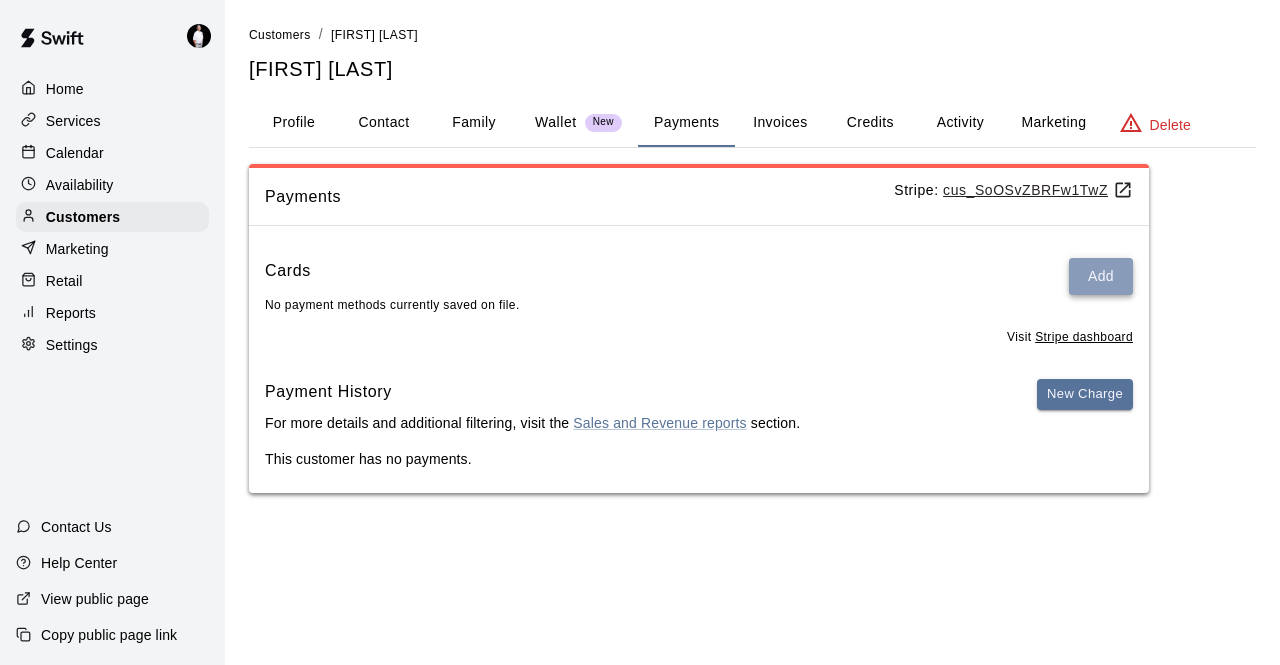 click on "Add" at bounding box center (1101, 276) 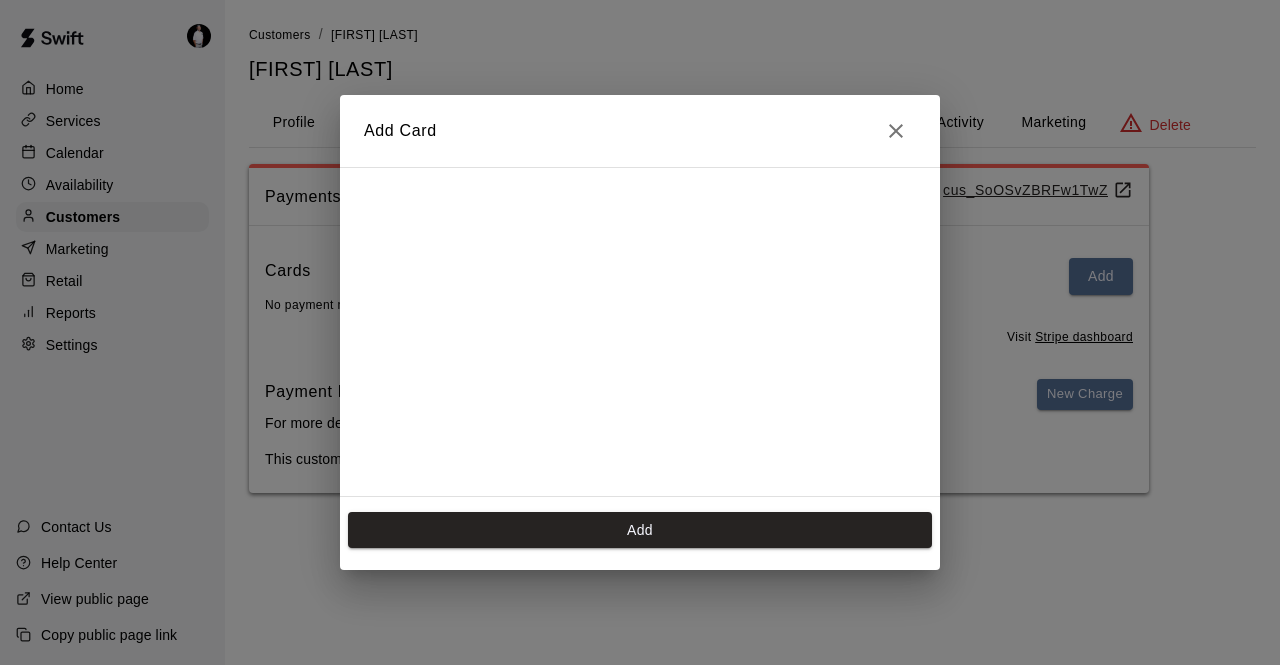scroll, scrollTop: 282, scrollLeft: 0, axis: vertical 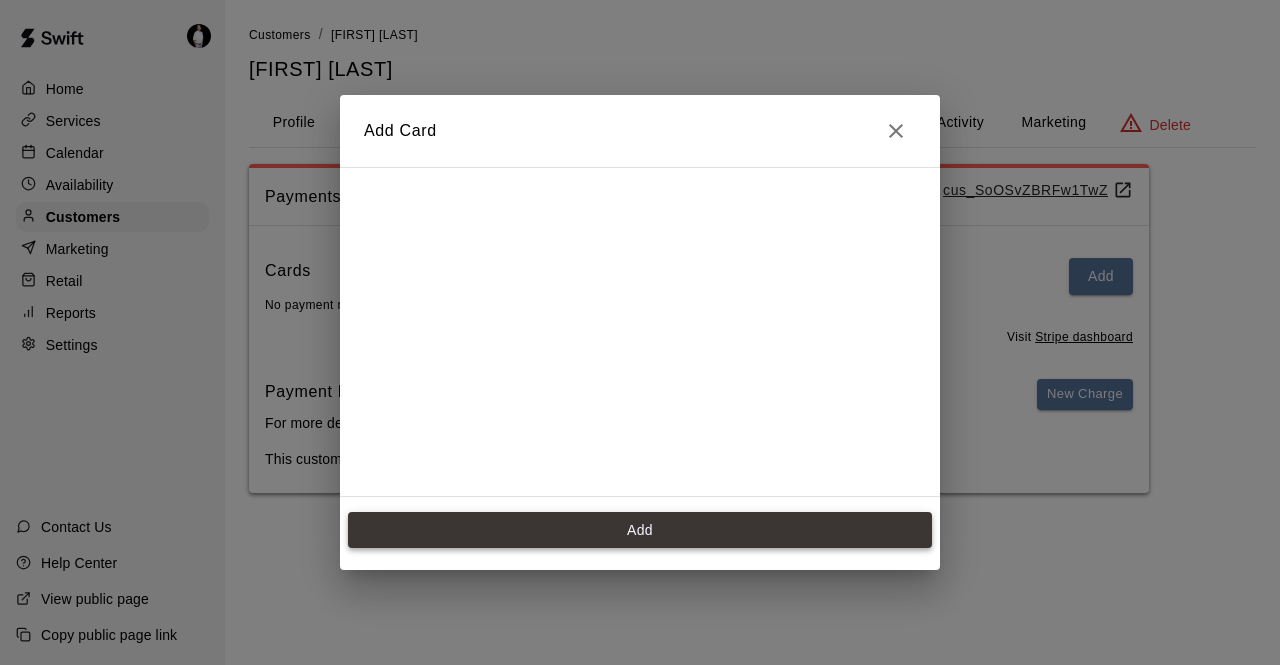 click on "Add" at bounding box center [640, 530] 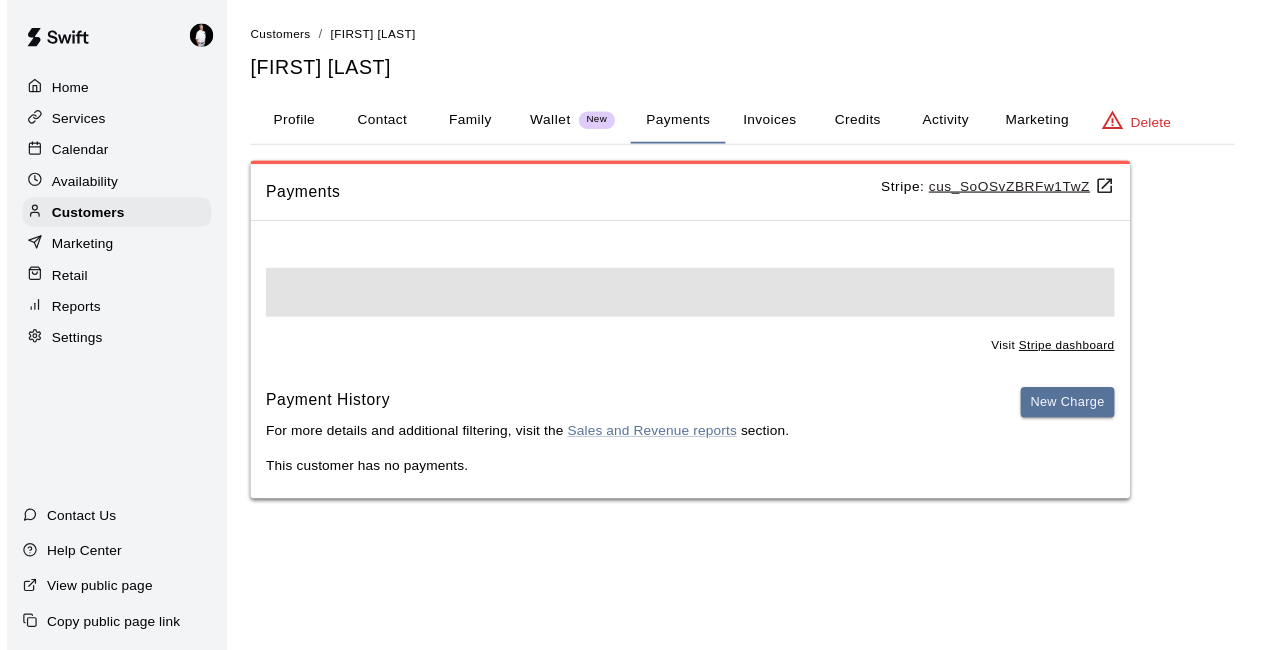 scroll, scrollTop: 0, scrollLeft: 0, axis: both 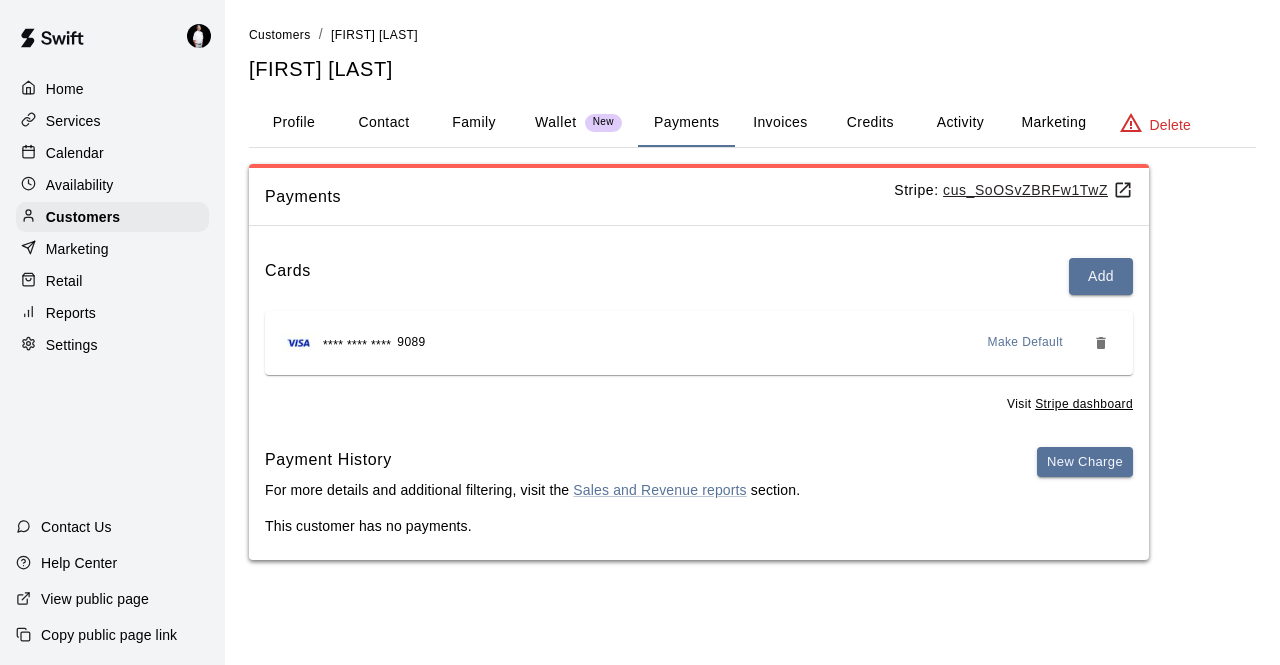 click on "Calendar" at bounding box center (112, 153) 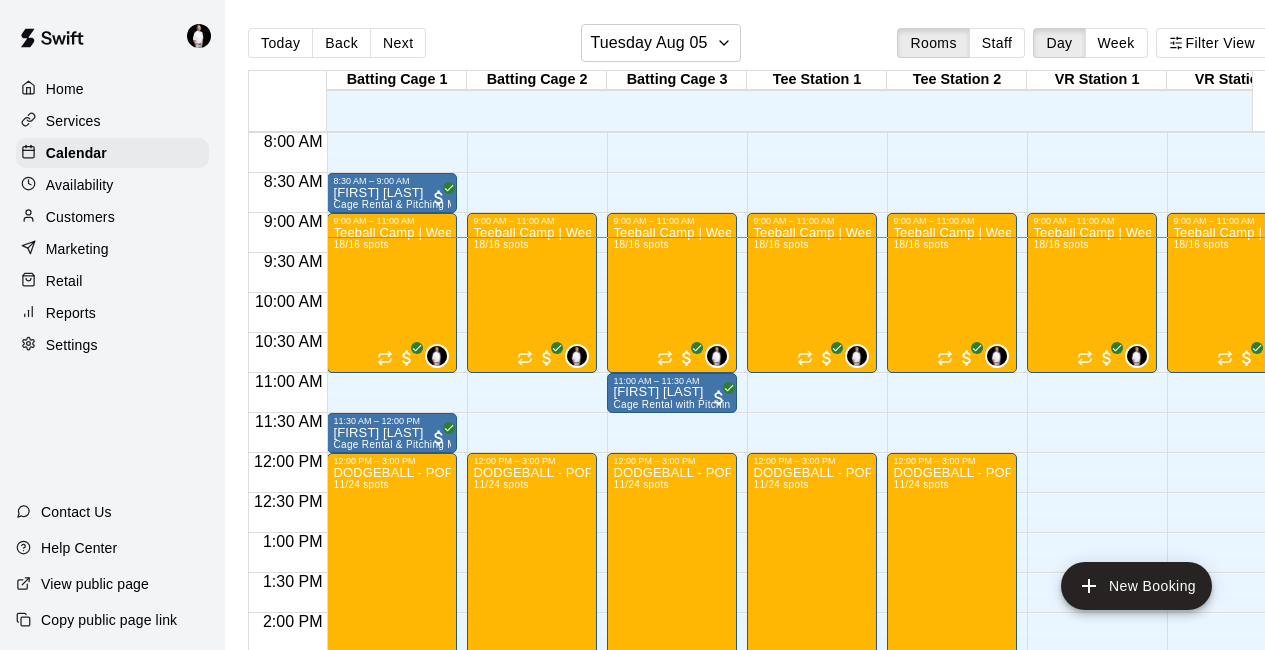 scroll, scrollTop: 639, scrollLeft: 0, axis: vertical 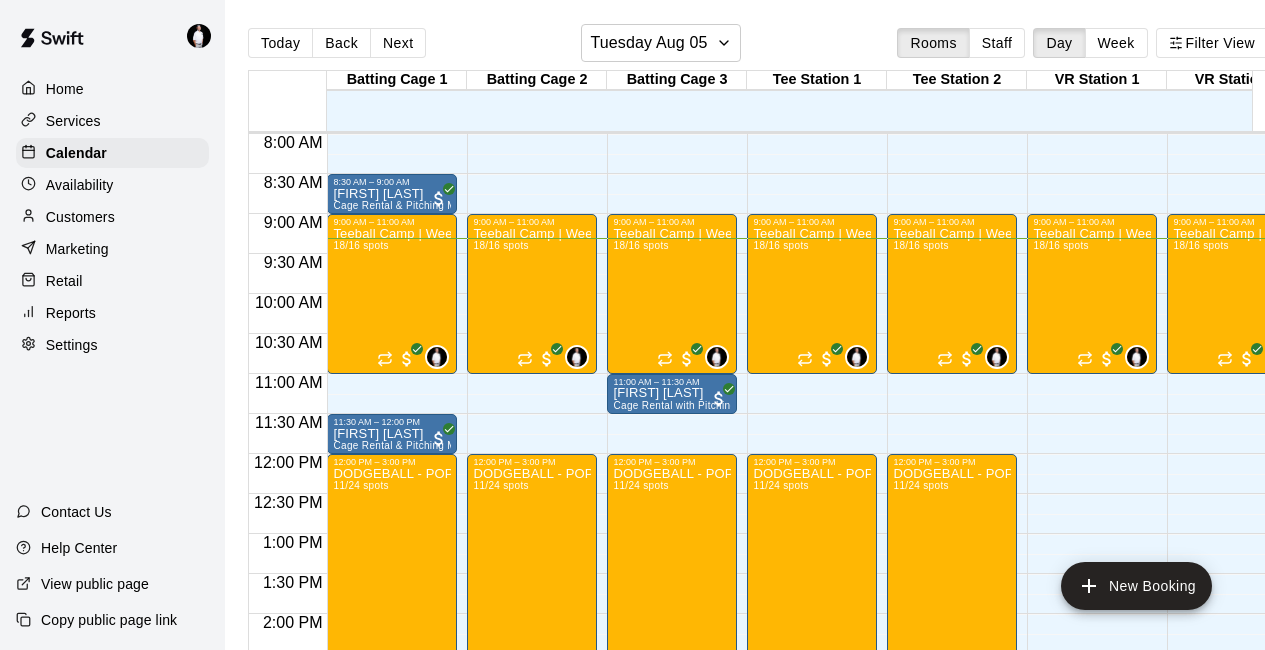 click on "12:00 AM – 7:00 AM Closed 9:00 AM – 11:00 AM Teeball Camp | Week of Aug 4th | 9AM to 11AM | Ages 4-7 18/16 spots 0 12:00 PM – 3:00 PM DODGEBALL  - POP UP | 12APM to 3PM | AUG 5th 11/24 spots 0 5:00 PM – 6:30 PM Seaside Chapel ($225 for 2 hours - need to pay) Batting Cage 1, Batting Cage 2, Batting Cage 3, Tee Station 1, Tee Station 2, VR Station 1, VR Station 2, Back Storage Room 9:00 PM – 11:59 PM Closed" at bounding box center [532, 454] 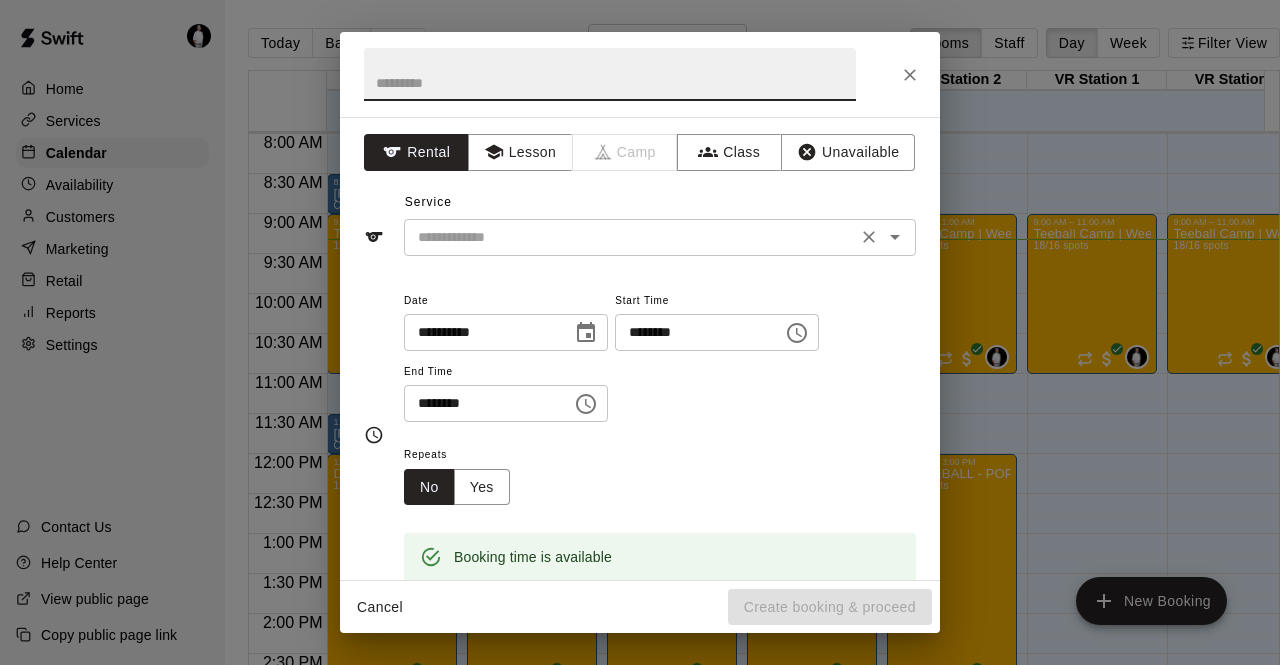 click 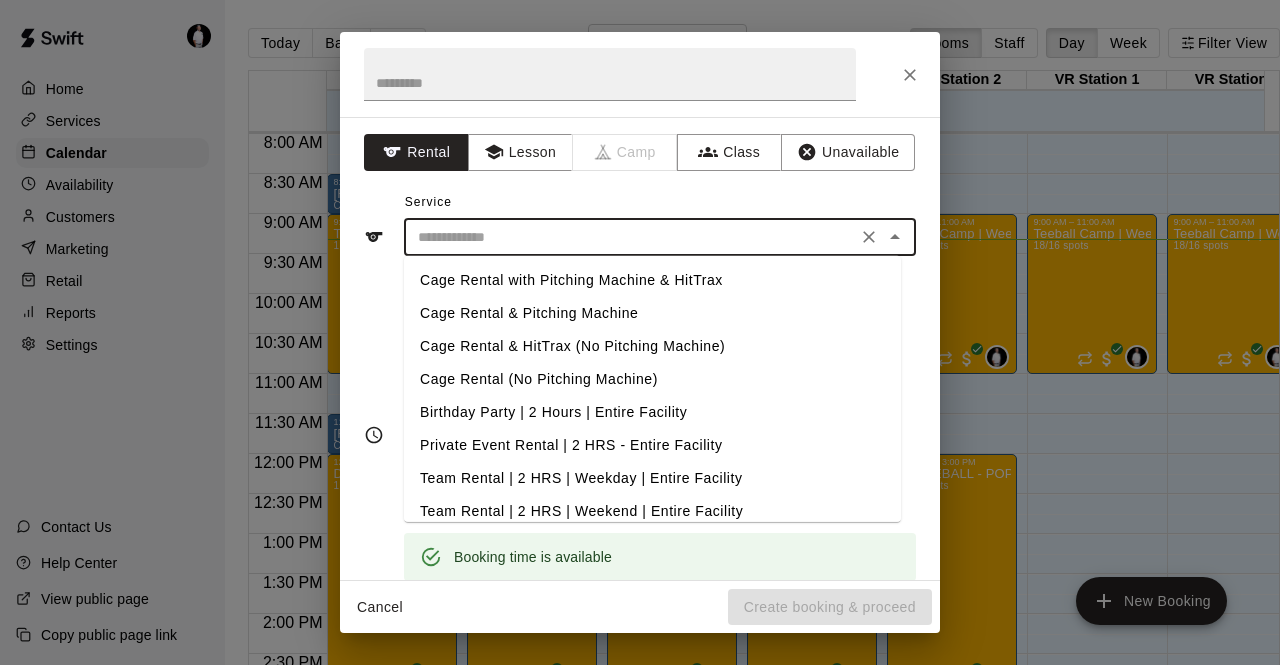 click on "Cage Rental & Pitching Machine" at bounding box center (652, 313) 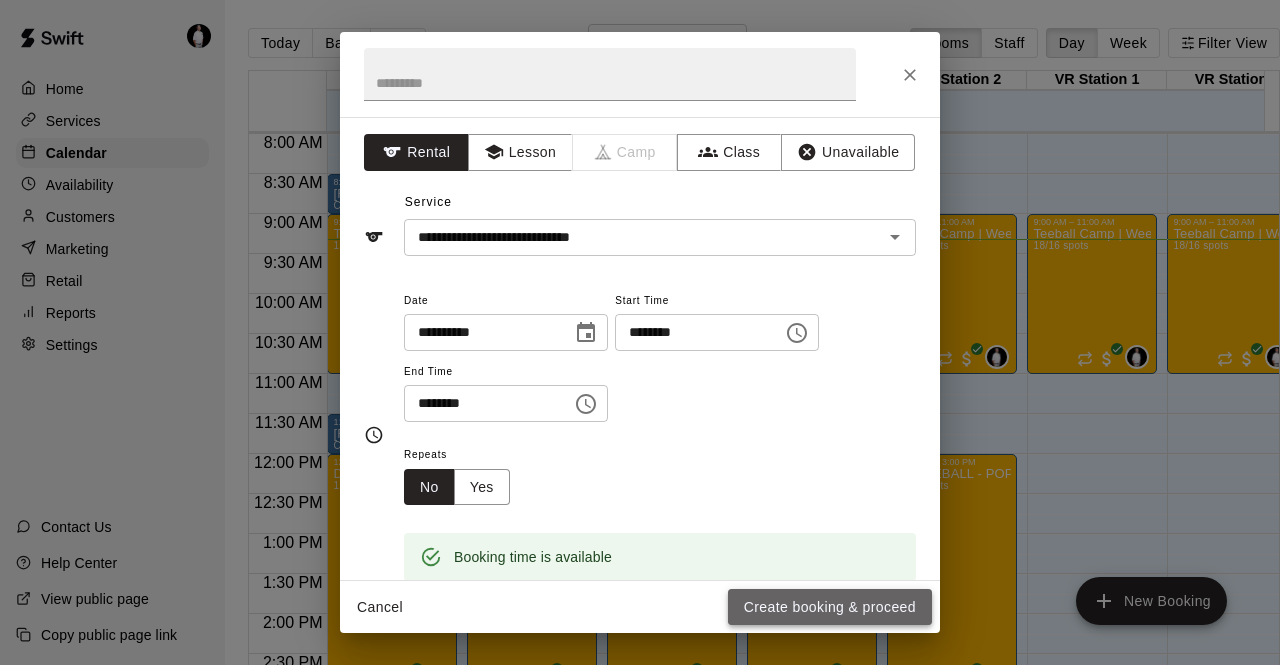 click on "Create booking & proceed" at bounding box center [830, 607] 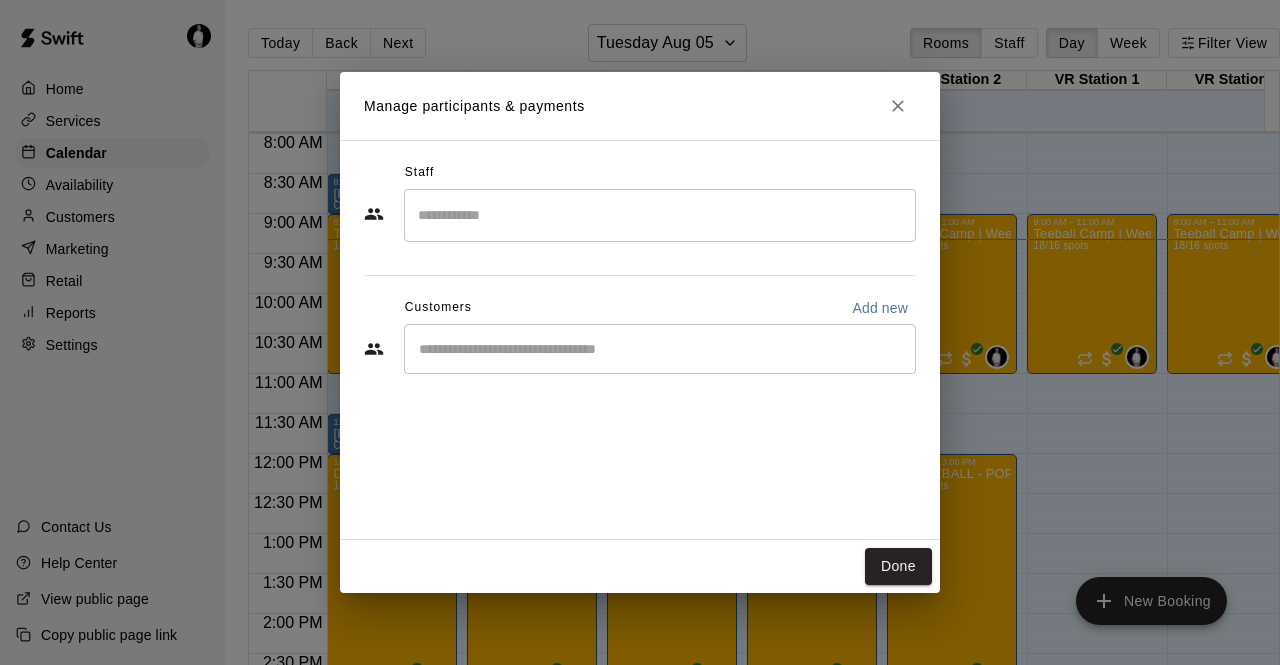 click at bounding box center [660, 349] 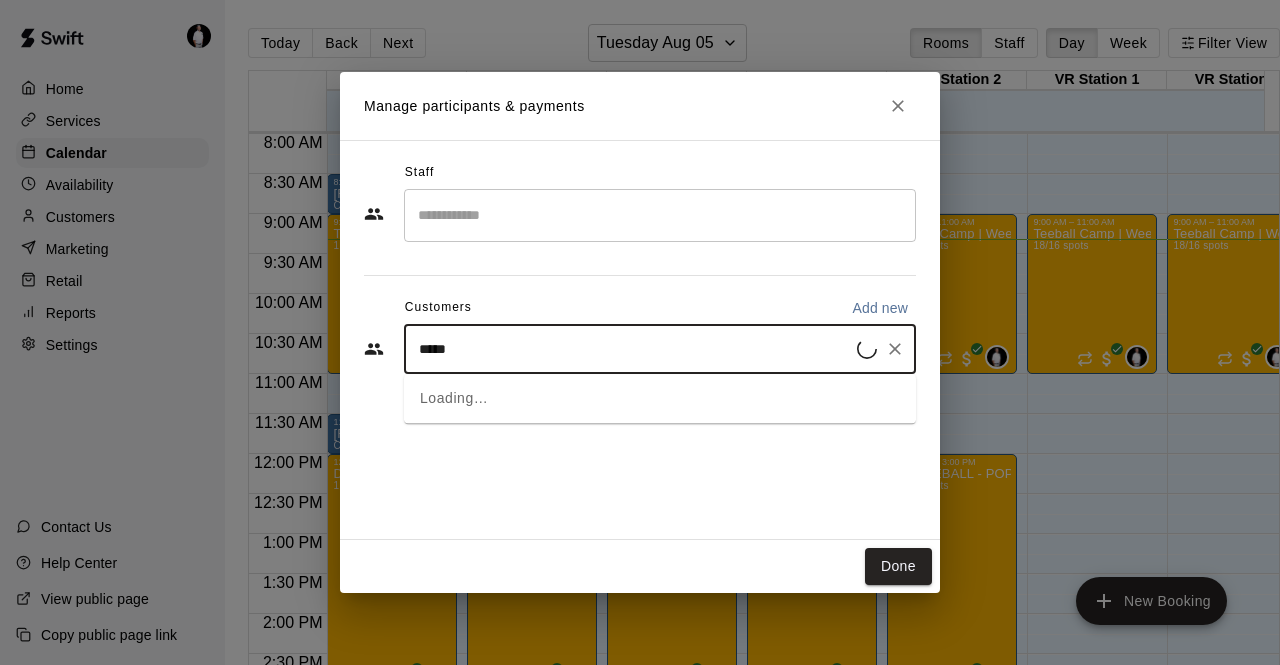 type on "******" 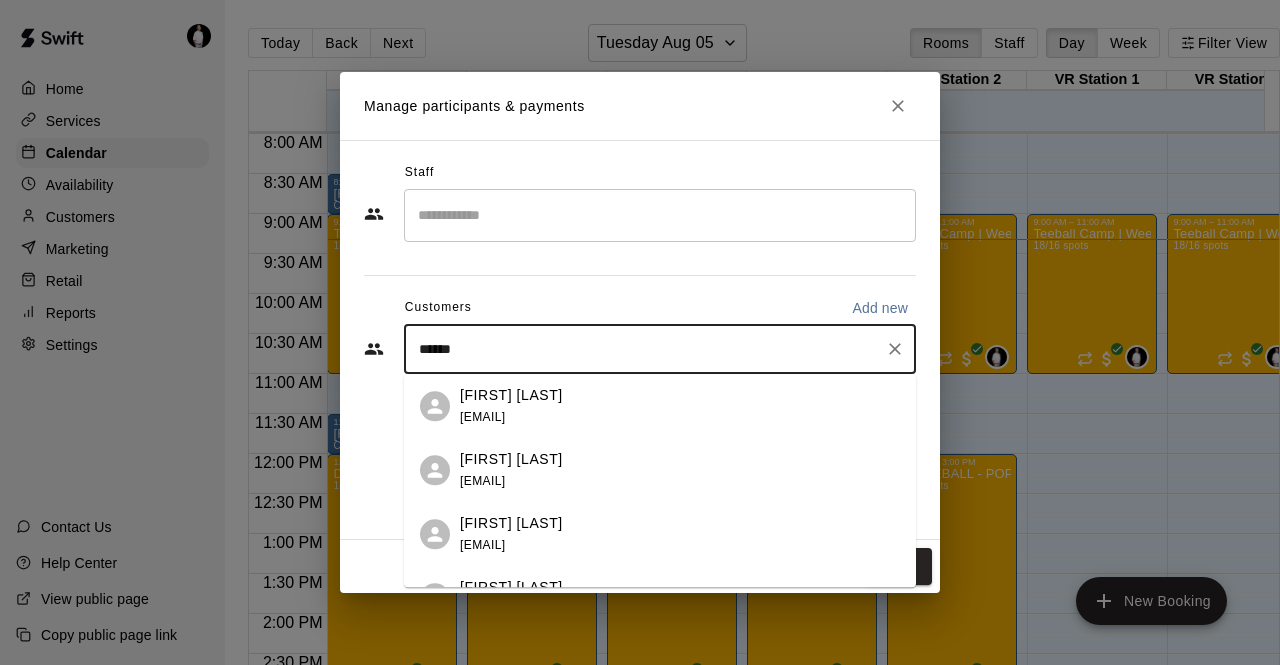 click on "[FIRST] [LAST]" at bounding box center (511, 395) 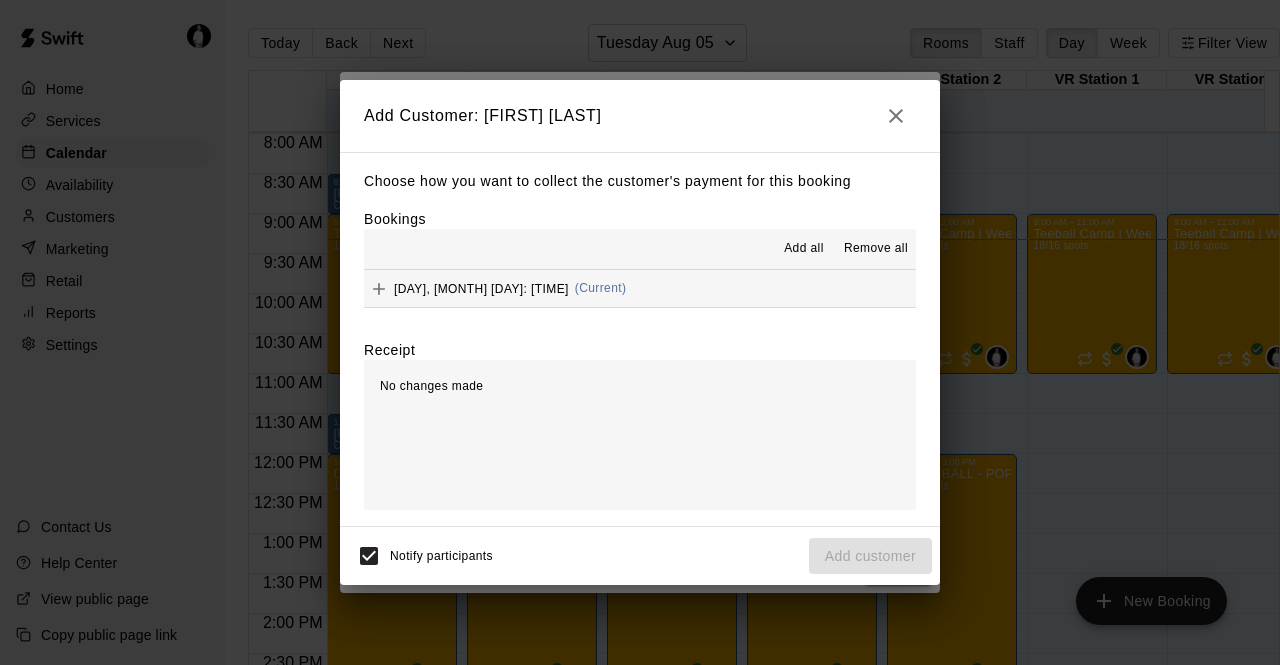 click on "[DAY], [MONTH] [DAY] [YEAR]: [TIME] (Current)" at bounding box center [640, 288] 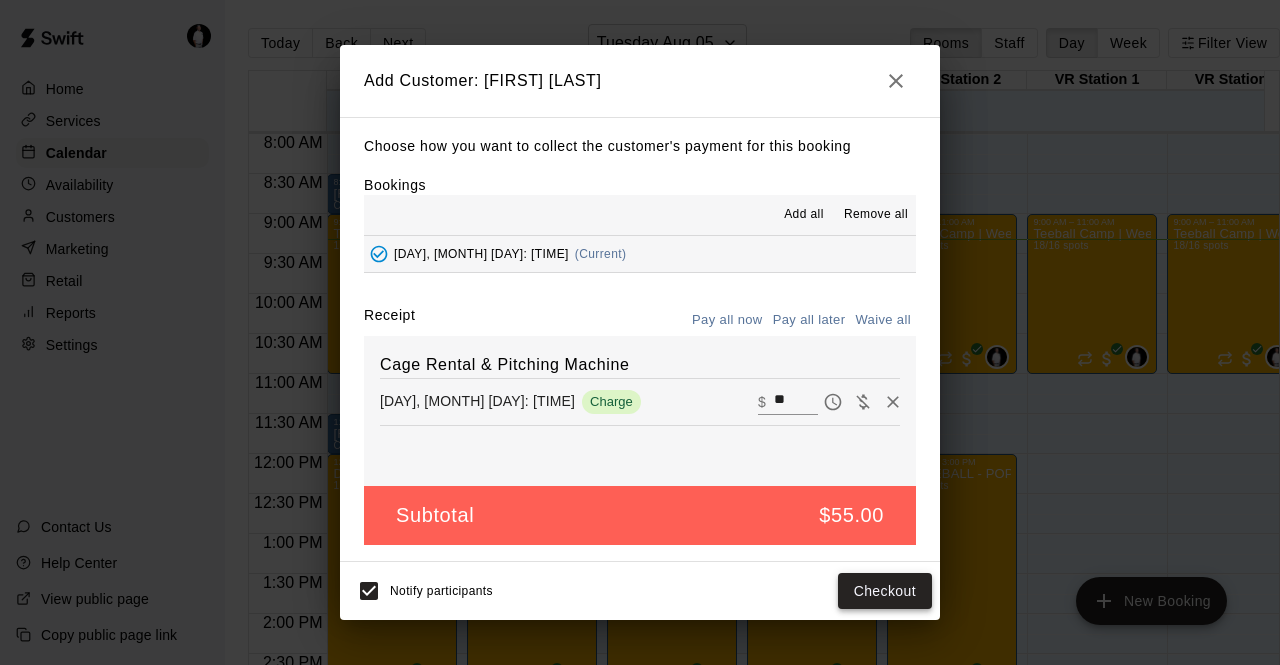 click on "Checkout" at bounding box center (885, 591) 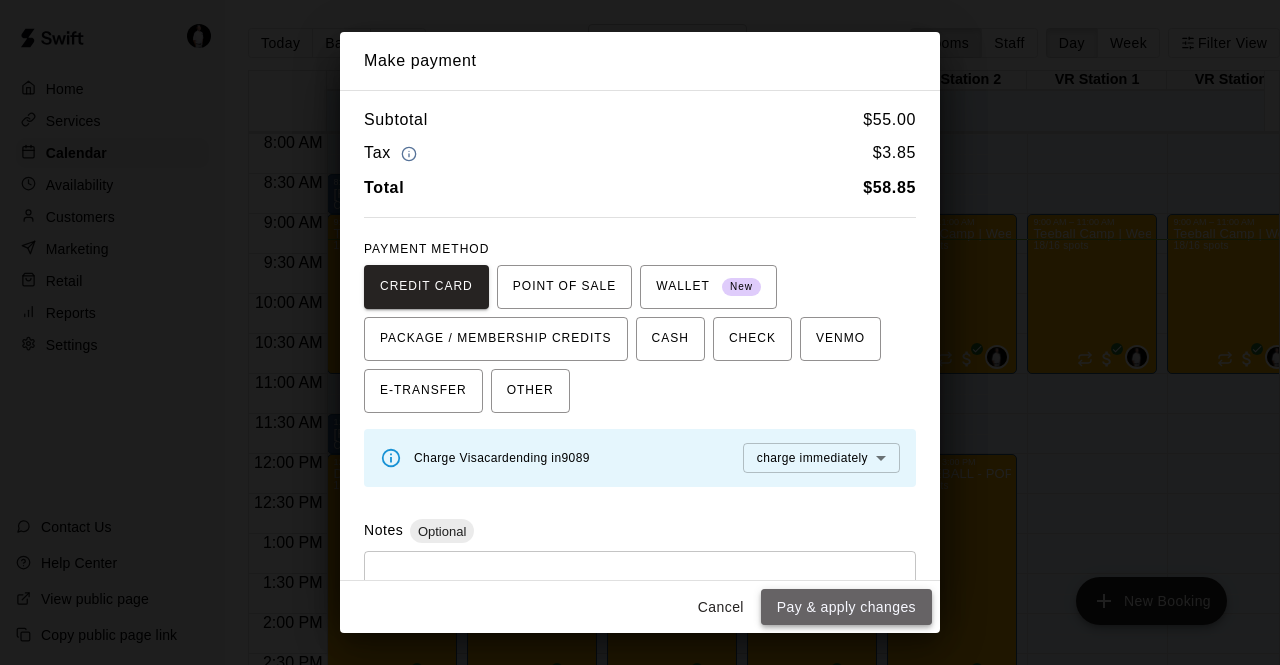 click on "Pay & apply changes" at bounding box center (846, 607) 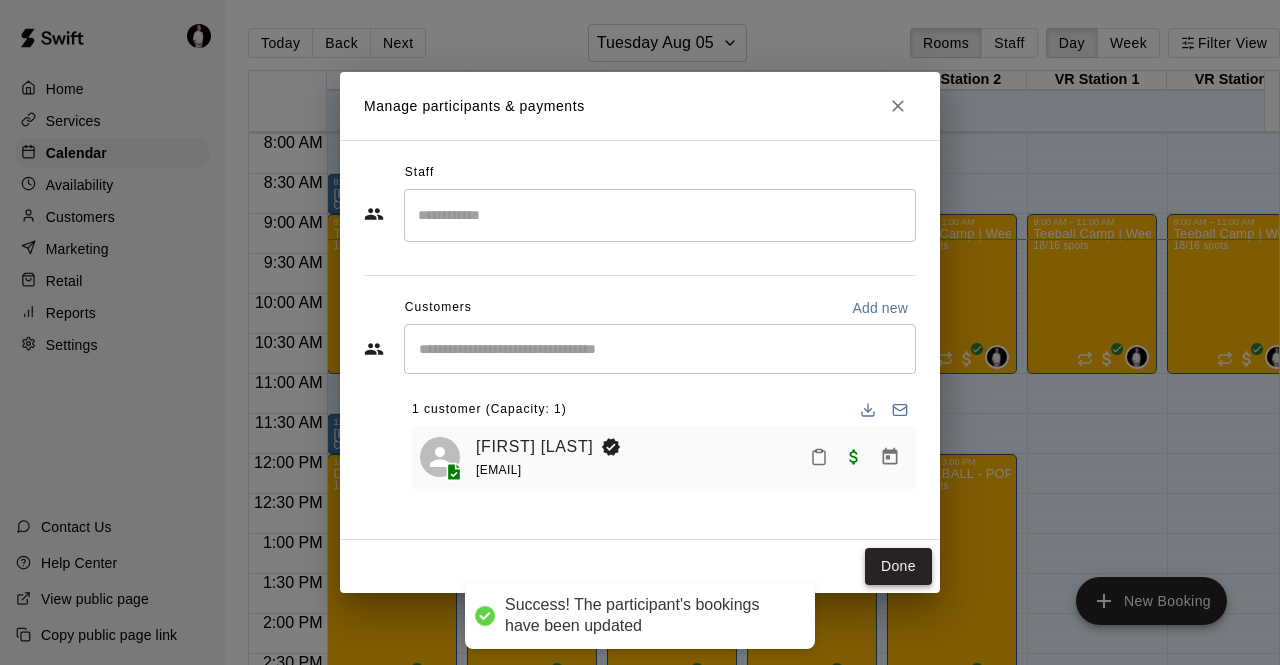click on "Done" at bounding box center [898, 566] 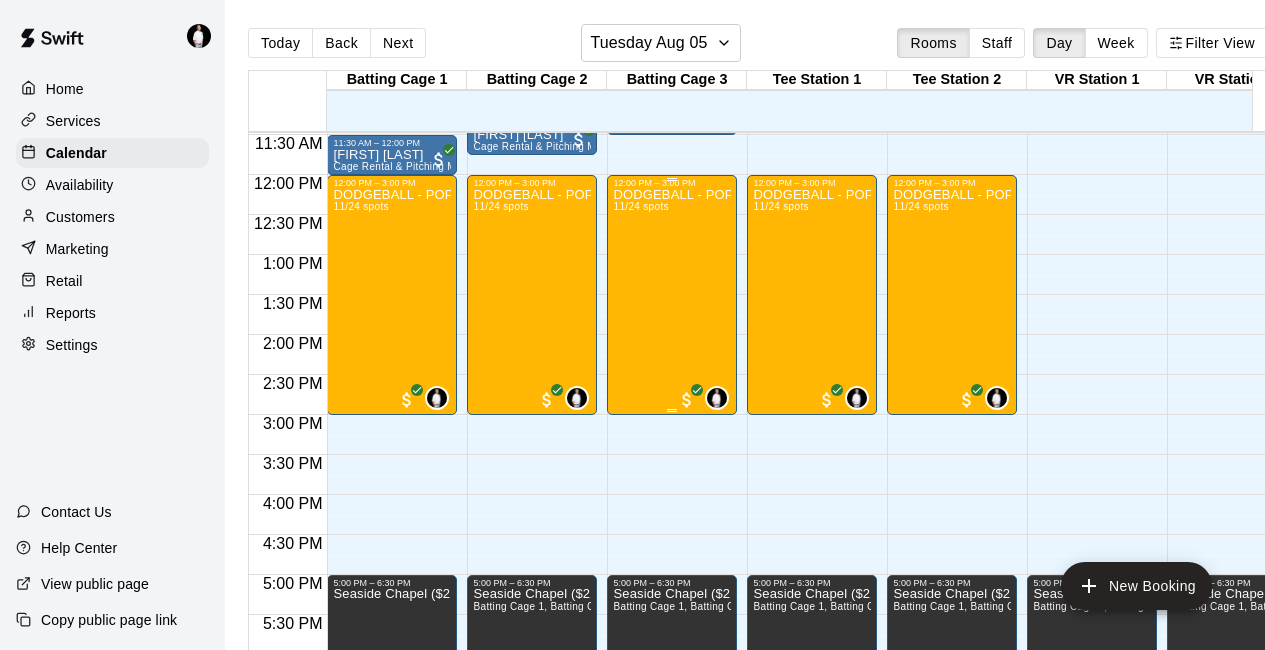 scroll, scrollTop: 917, scrollLeft: 0, axis: vertical 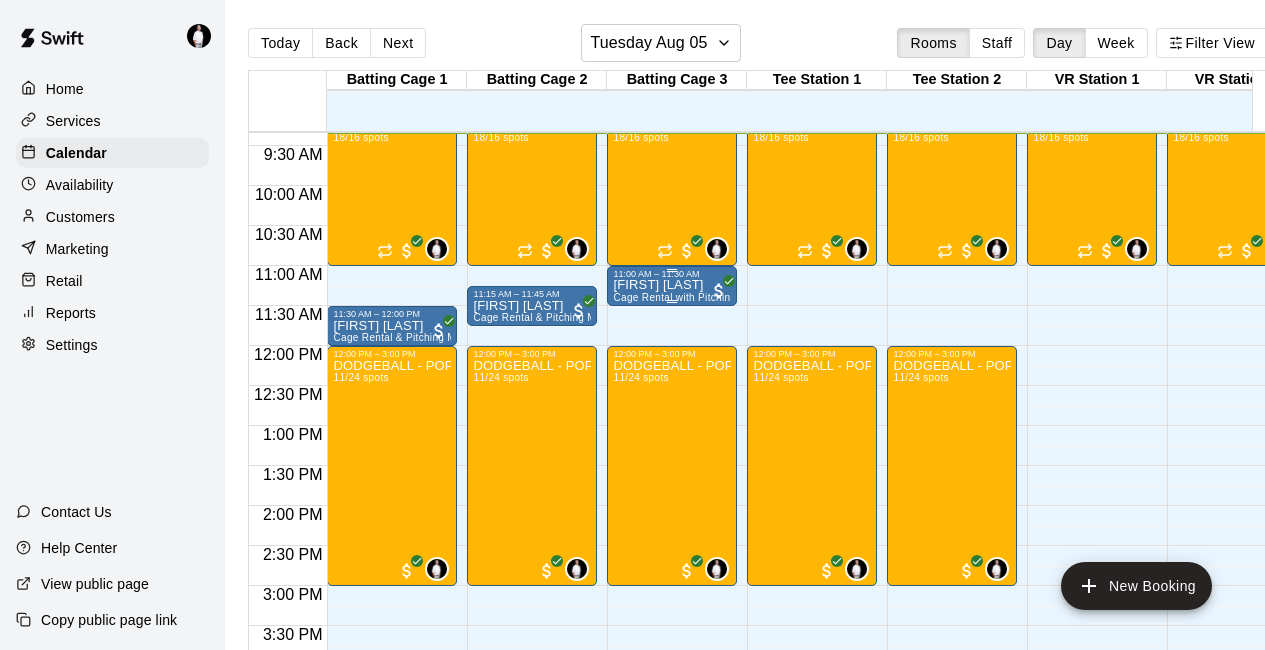 click on "[FIRST] [LAST]" at bounding box center [672, 285] 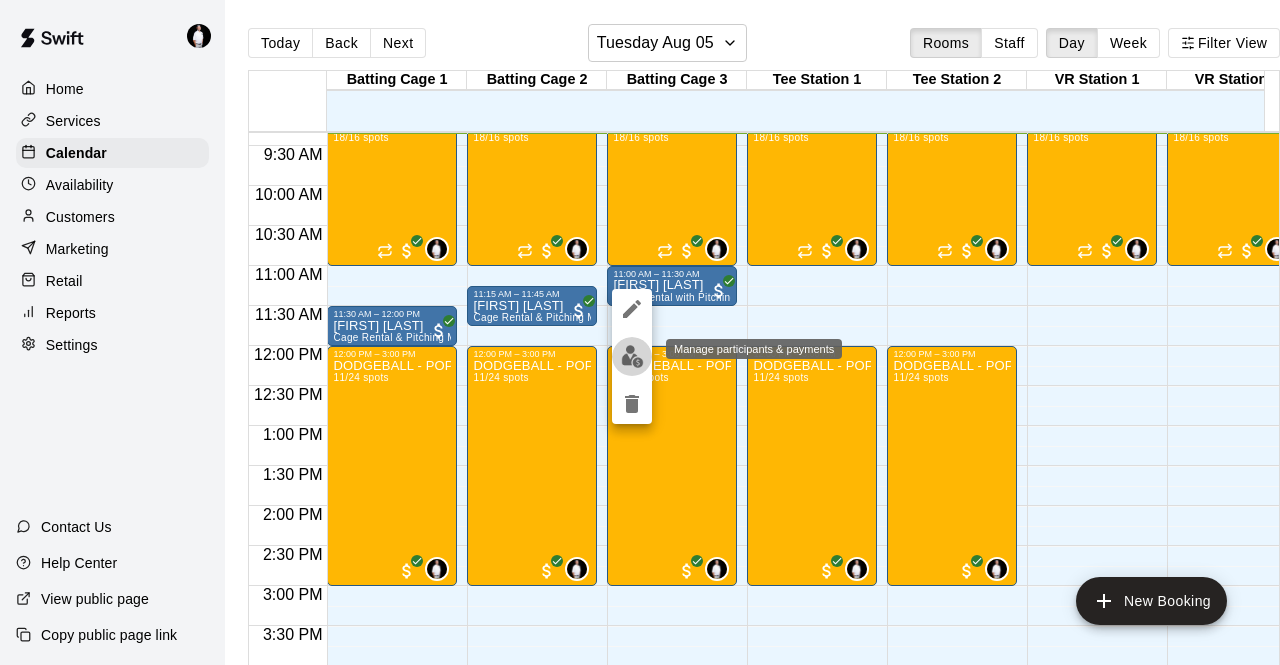 click at bounding box center (632, 356) 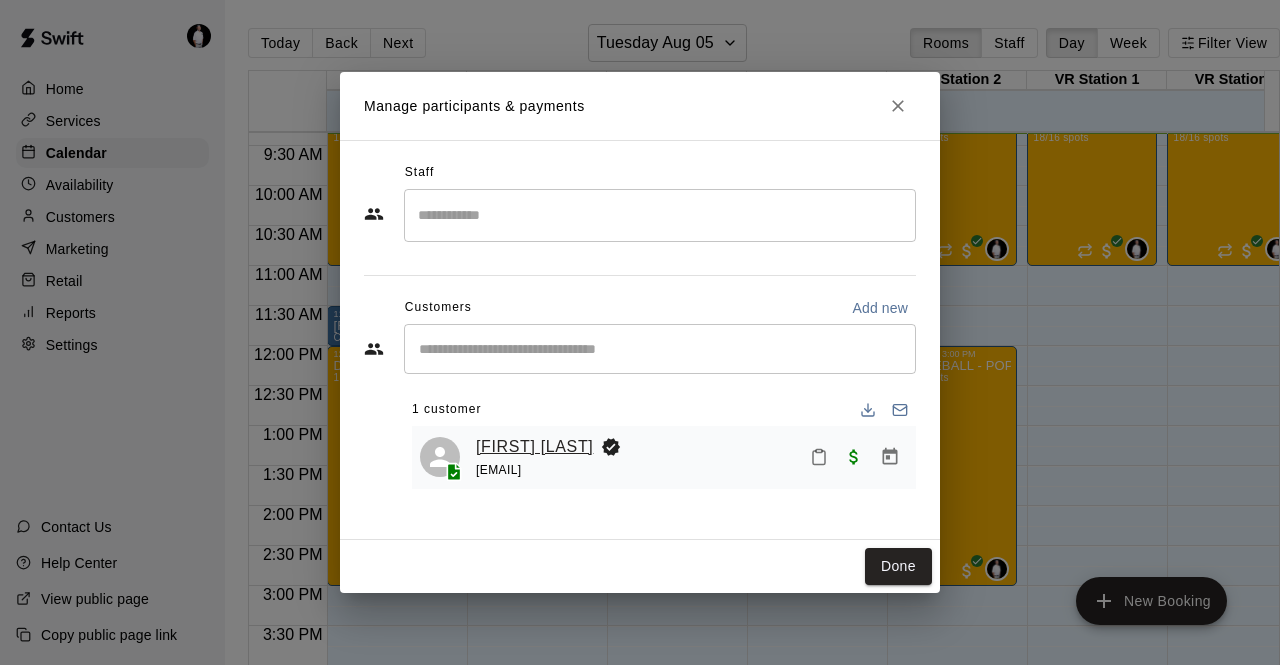 click on "[FIRST] [LAST]" at bounding box center [534, 447] 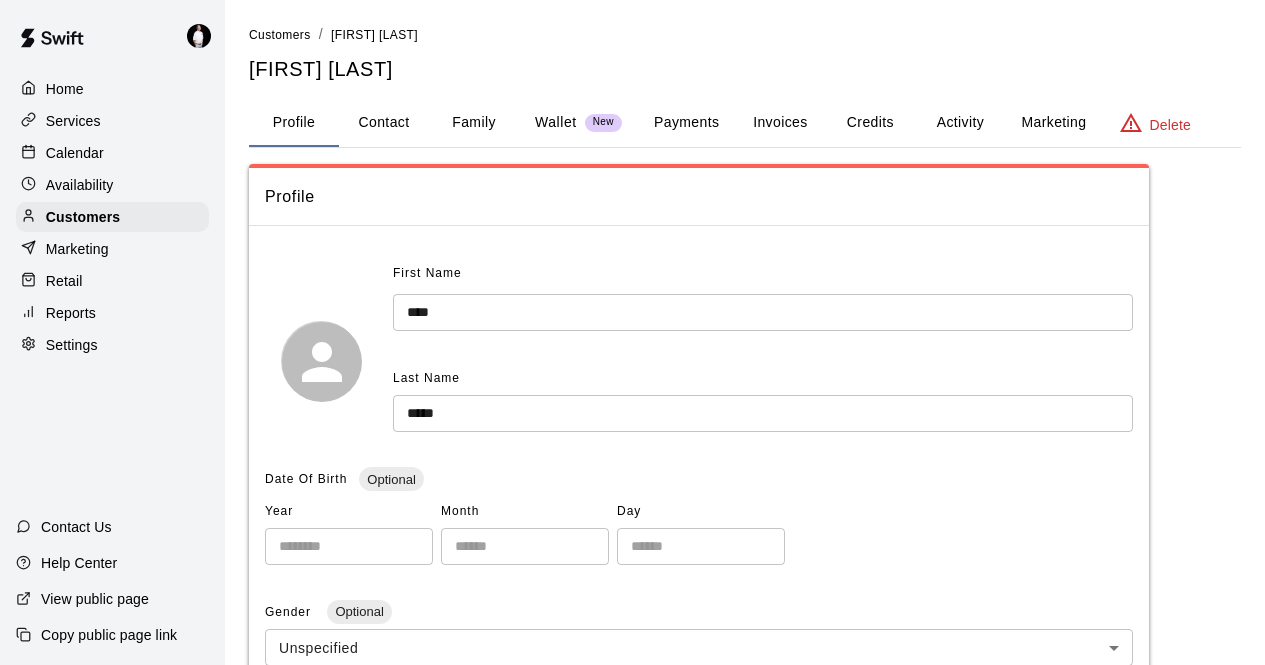 click on "Contact" at bounding box center [384, 123] 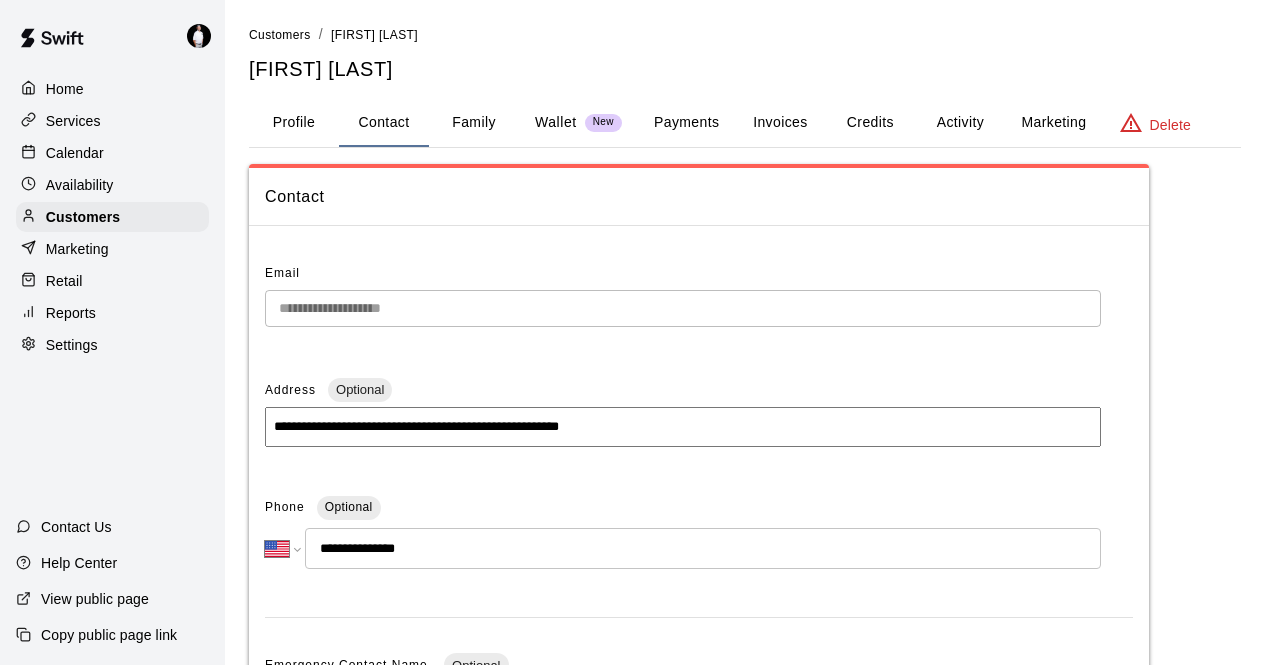click on "Calendar" at bounding box center [75, 153] 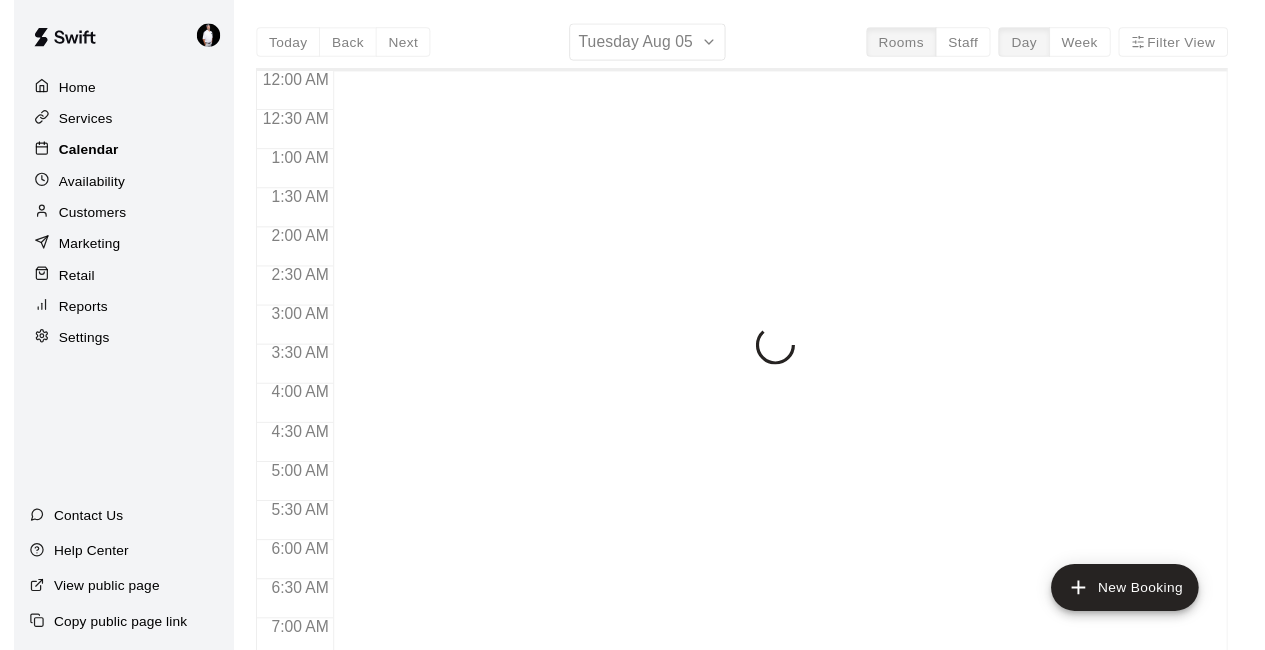 scroll, scrollTop: 768, scrollLeft: 0, axis: vertical 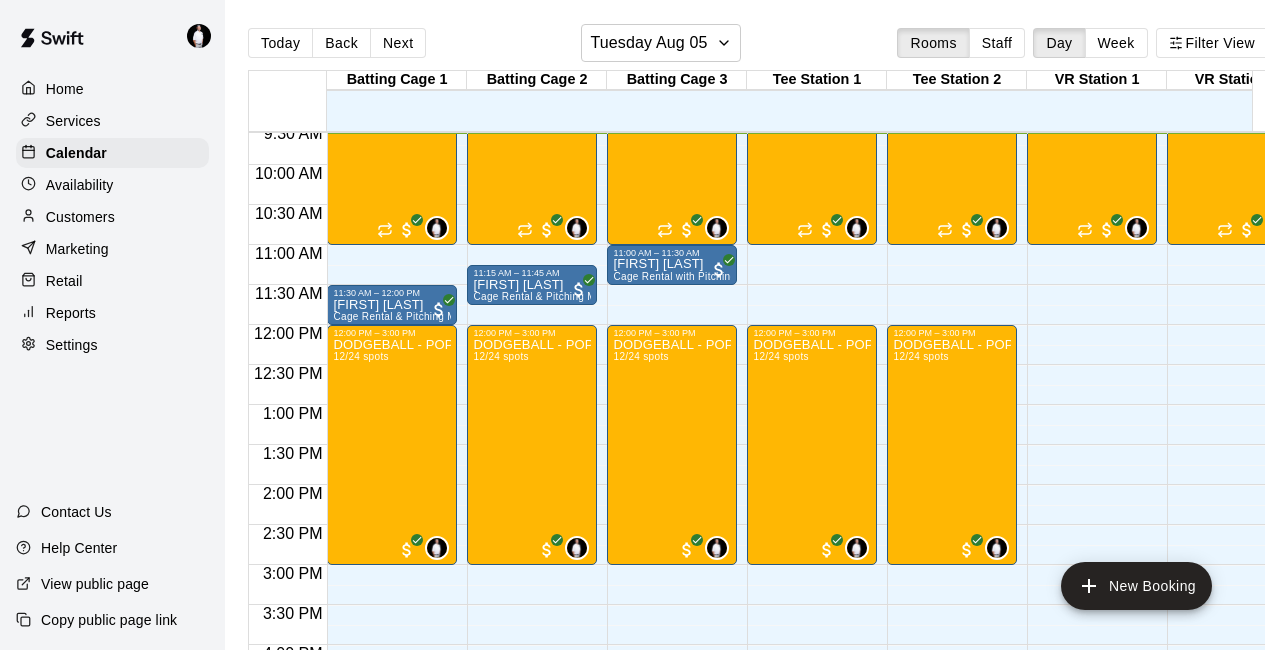 click on "Week" at bounding box center [1116, 43] 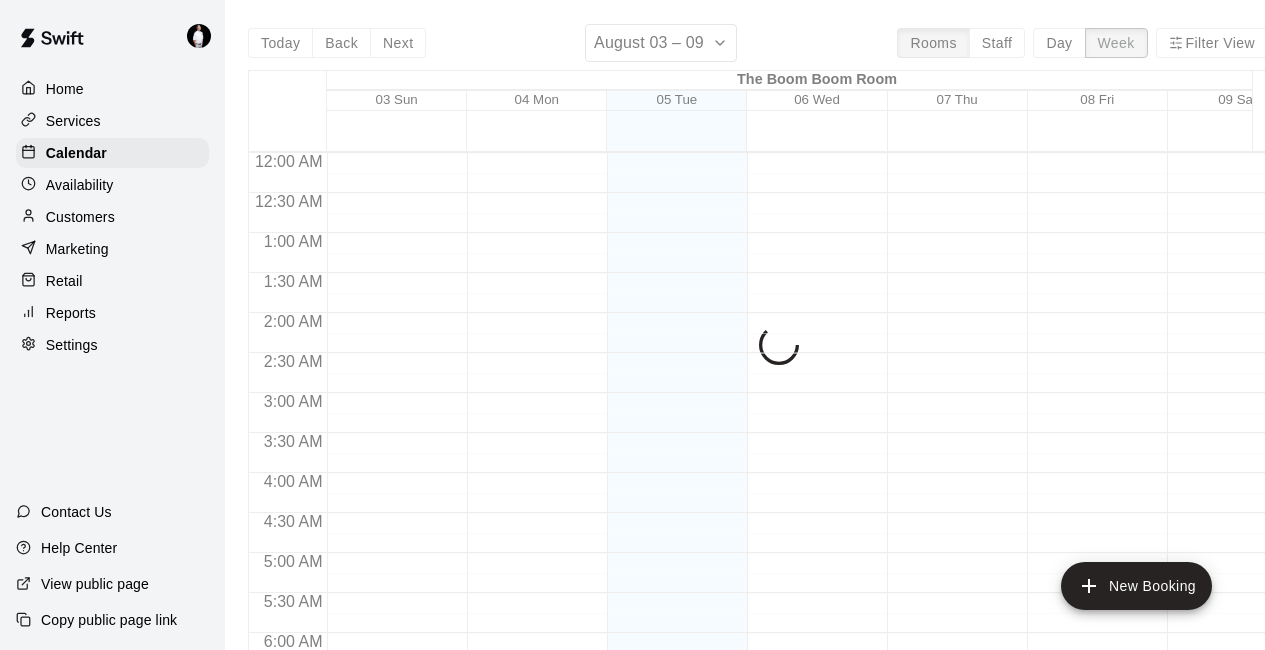 scroll, scrollTop: 768, scrollLeft: 0, axis: vertical 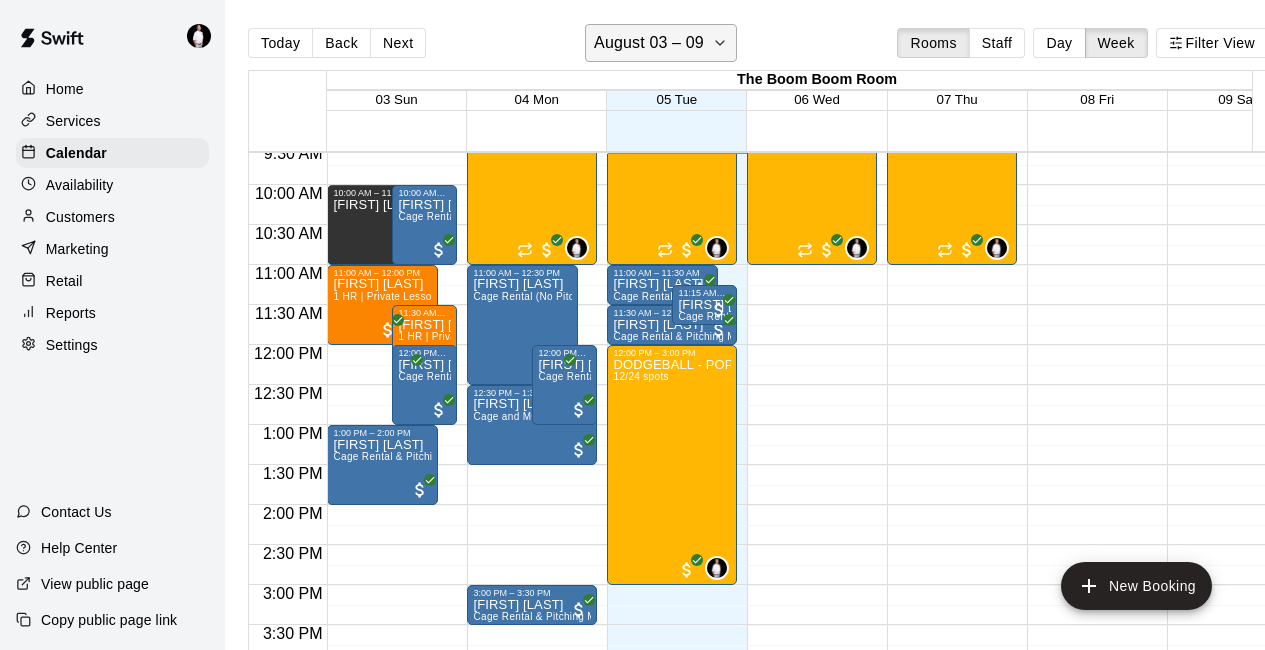 click on "August 03 – 09" at bounding box center [661, 43] 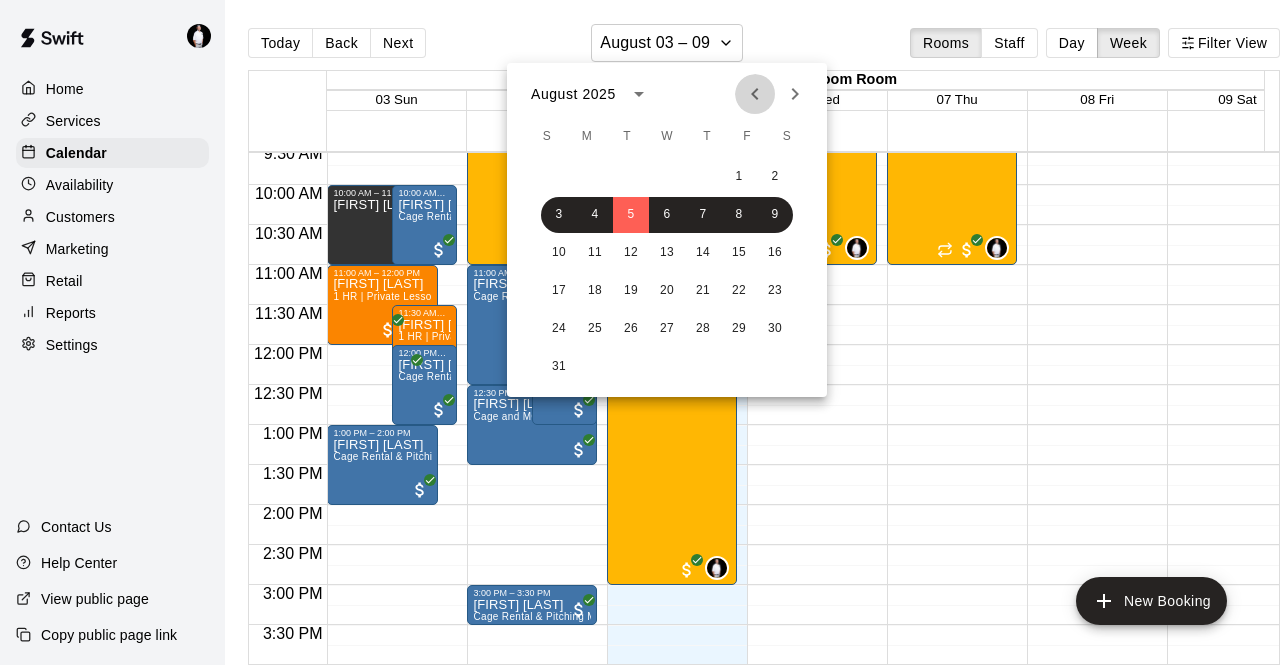 click 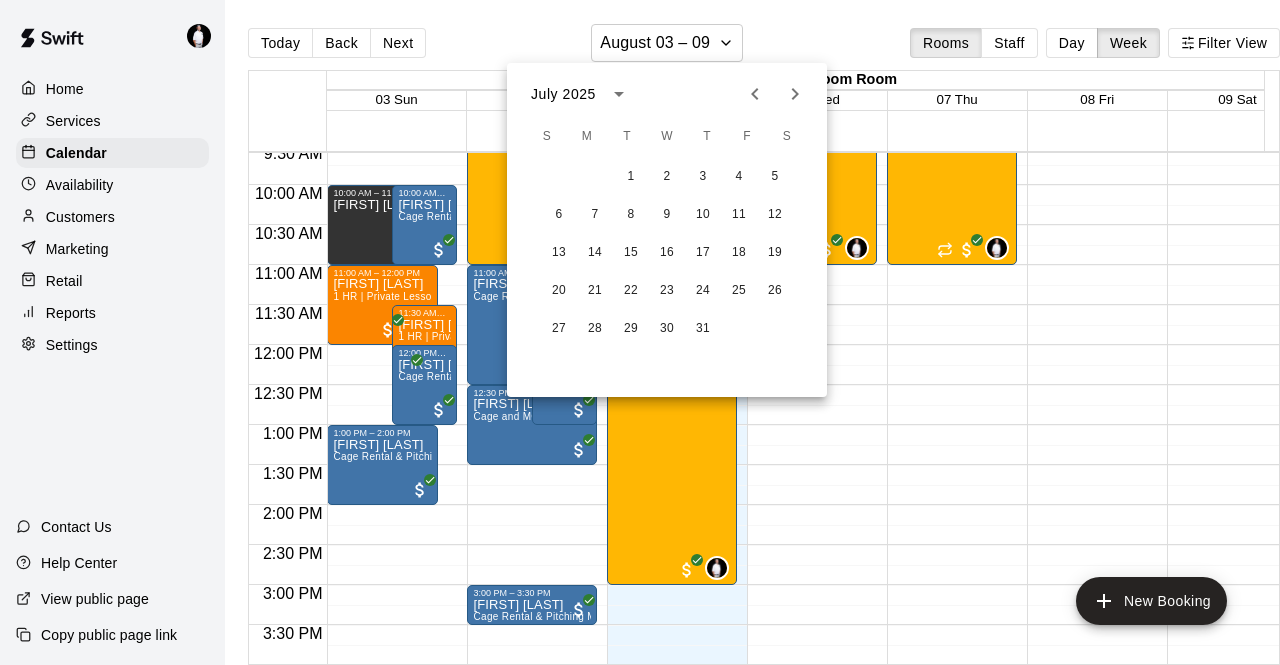 click 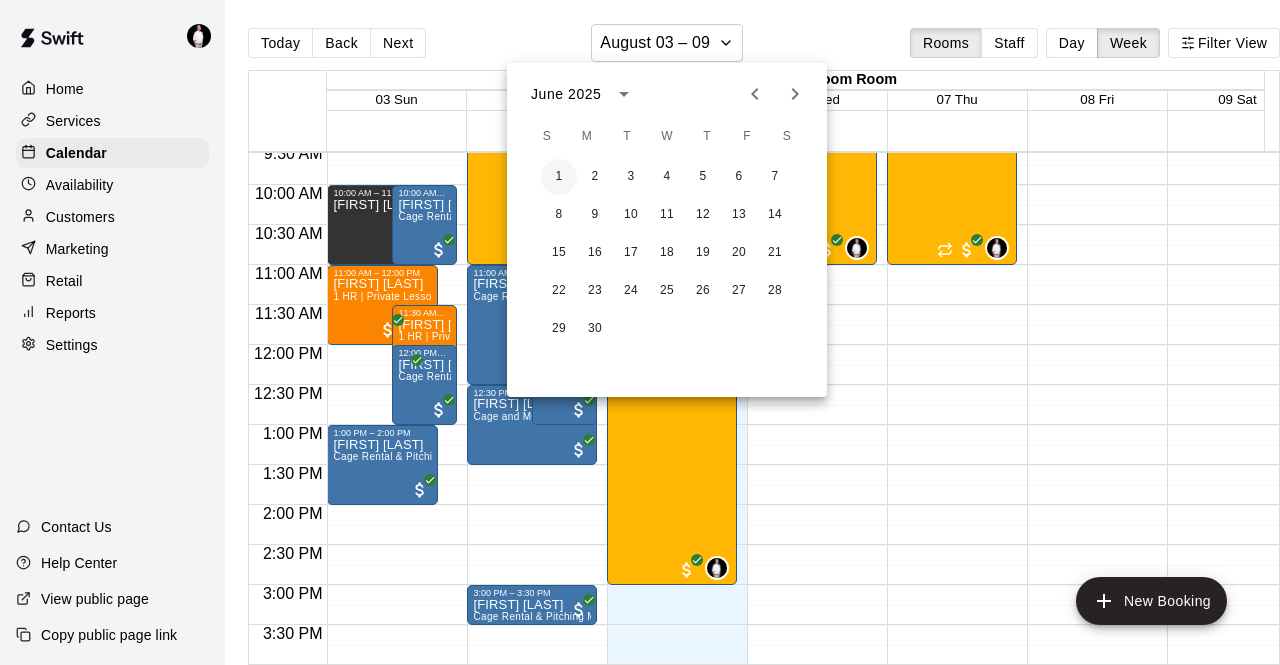 click on "1" at bounding box center [559, 177] 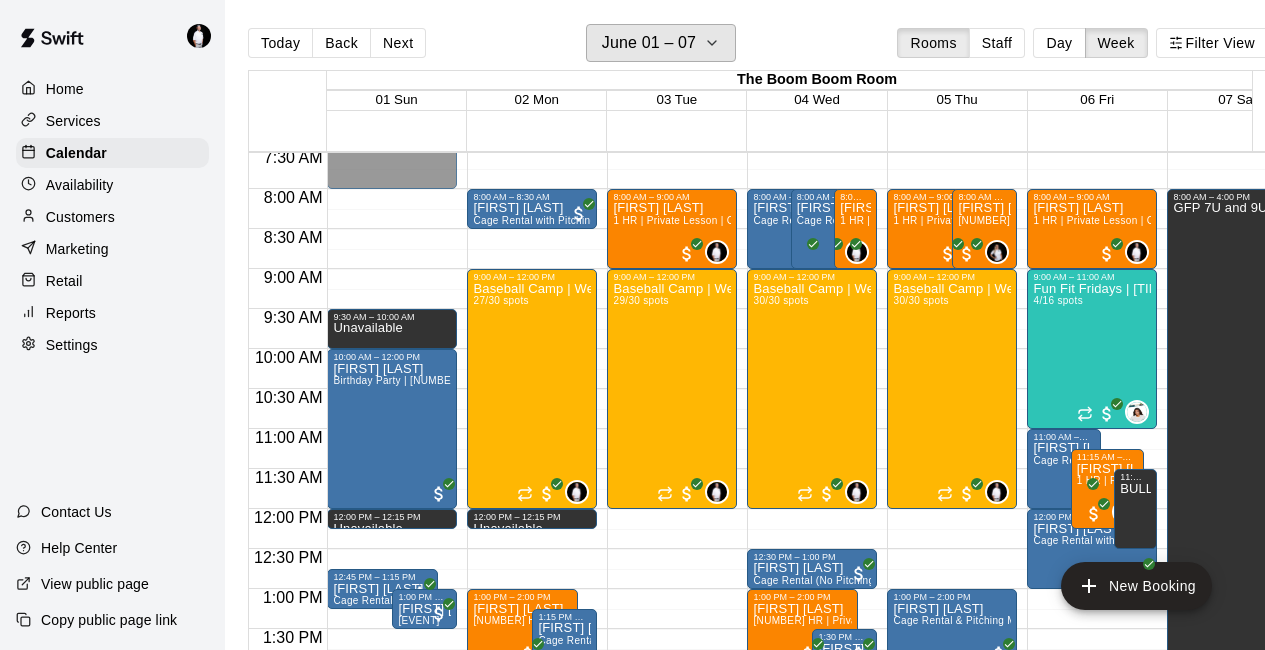 scroll, scrollTop: 685, scrollLeft: 2, axis: both 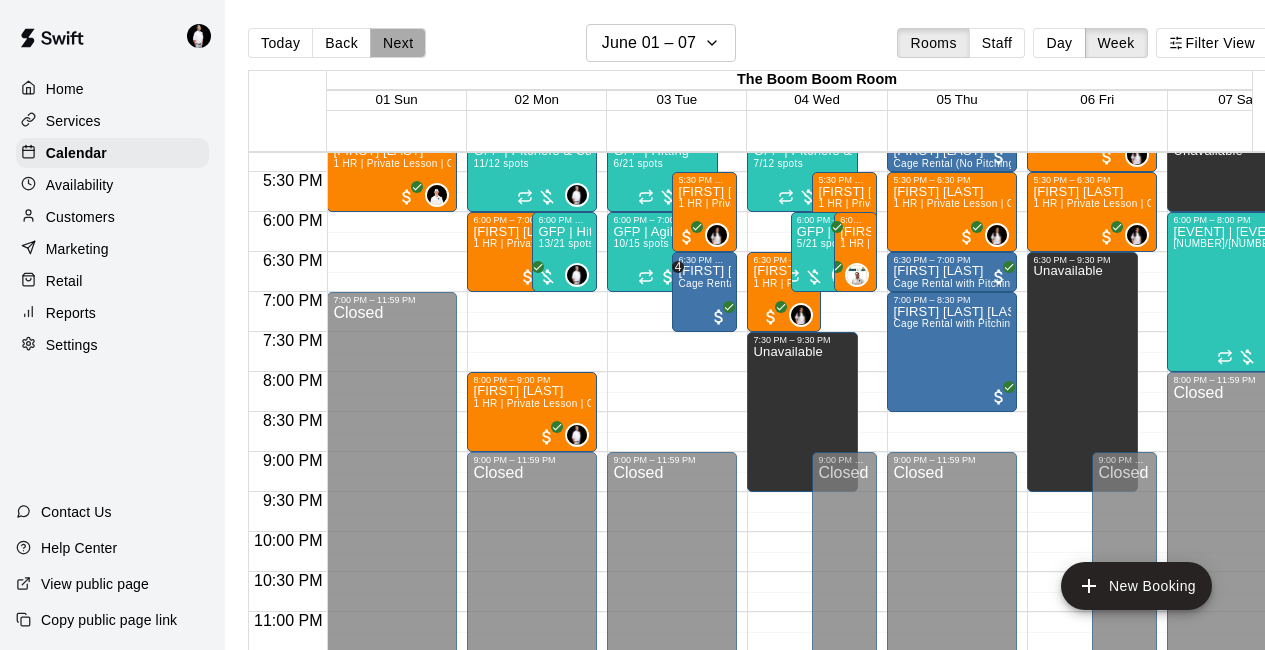 click on "Next" at bounding box center [398, 43] 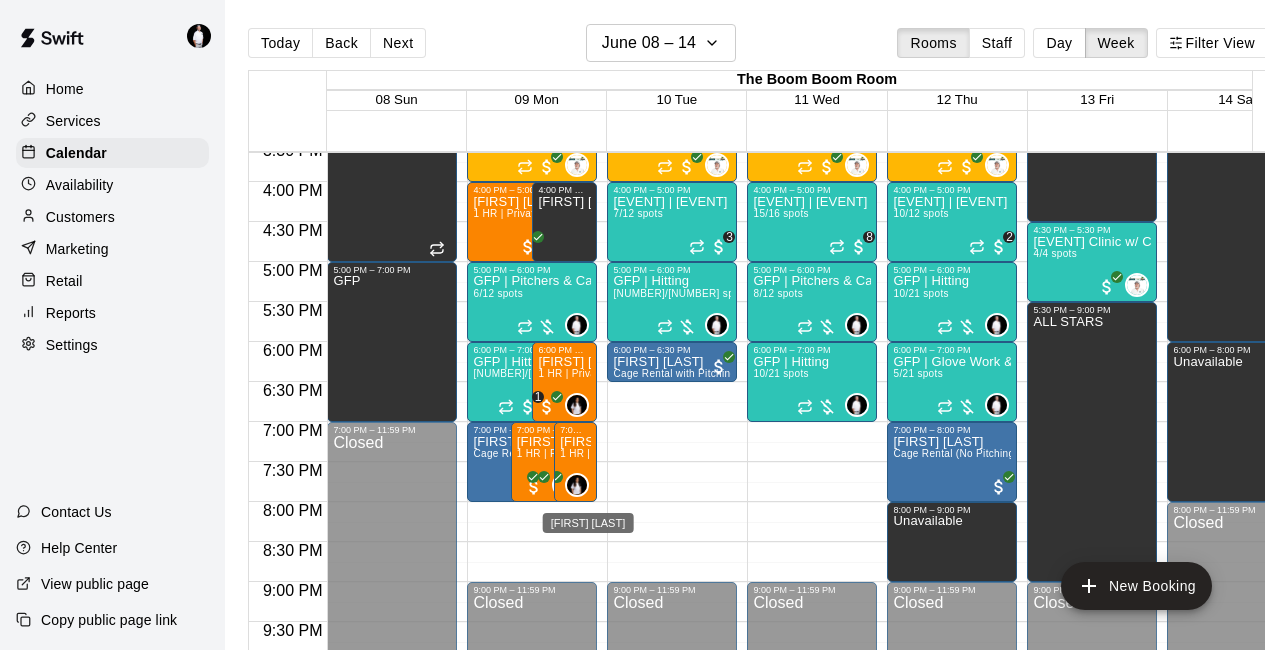 scroll, scrollTop: 1065, scrollLeft: 2, axis: both 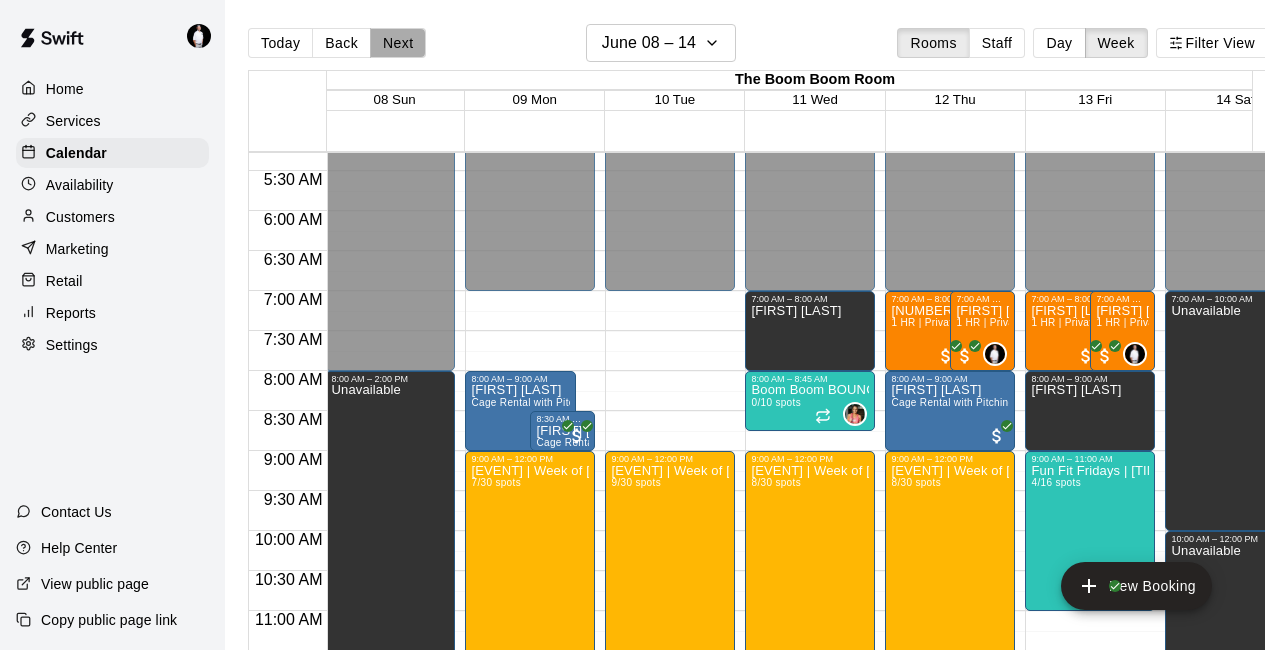 click on "Next" at bounding box center [398, 43] 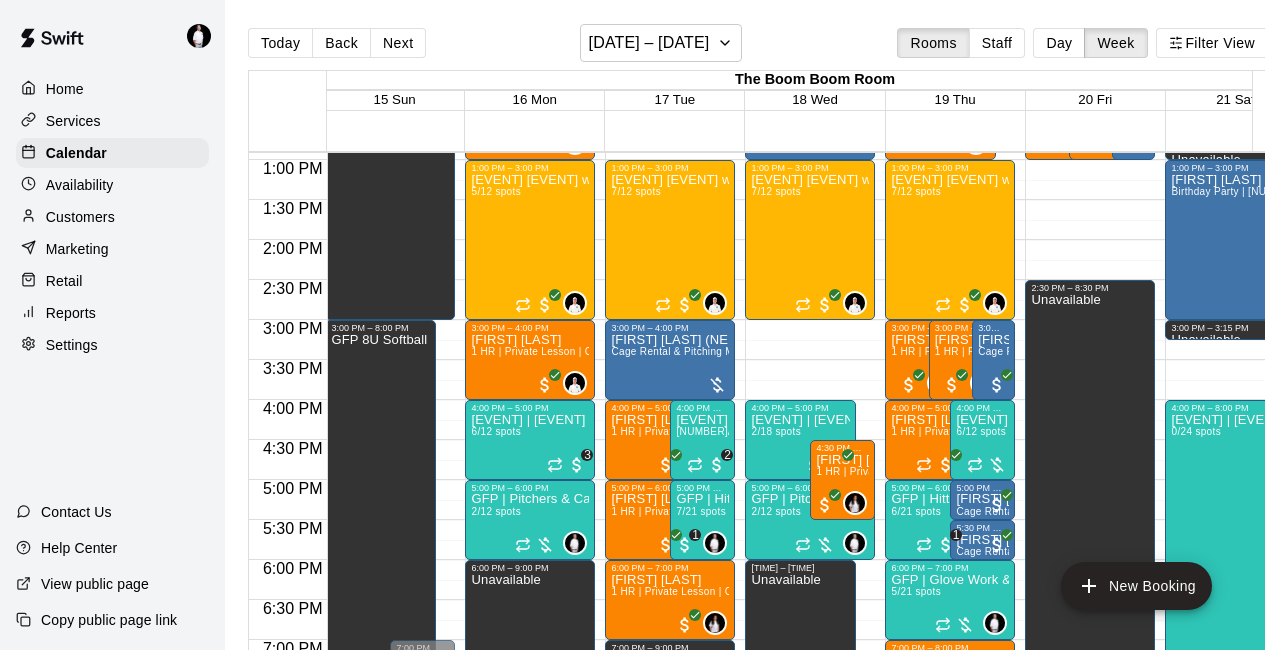 scroll, scrollTop: 1180, scrollLeft: 2, axis: both 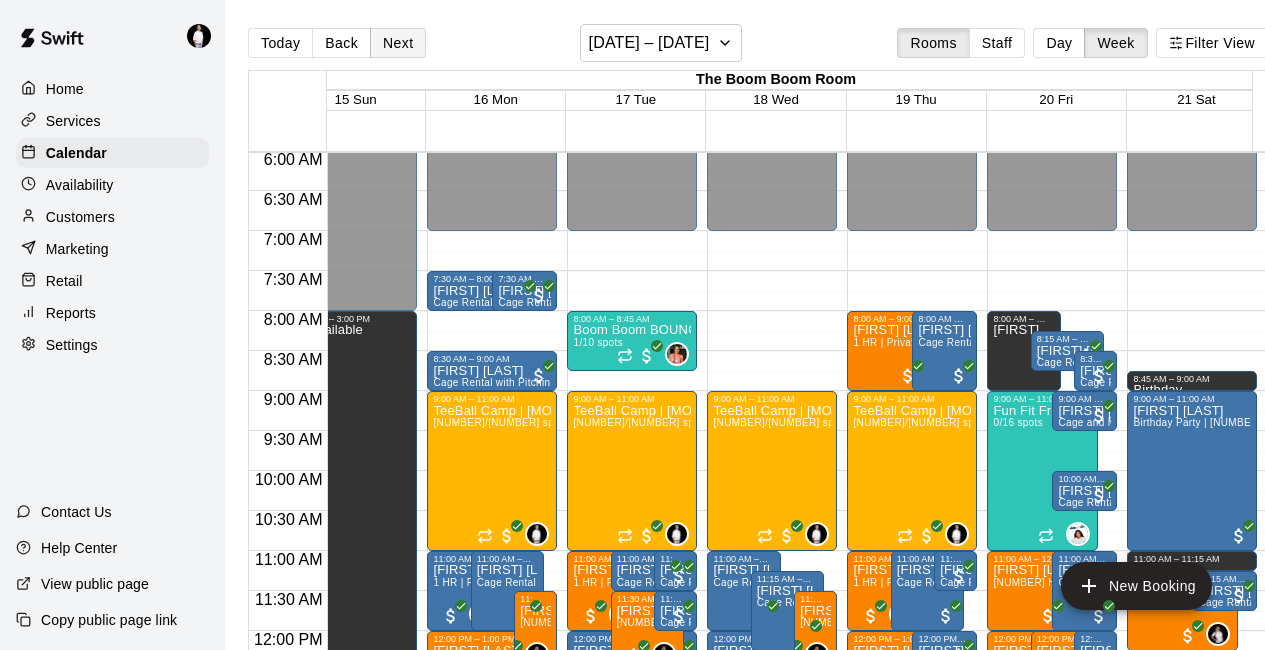 click on "Next" at bounding box center (398, 43) 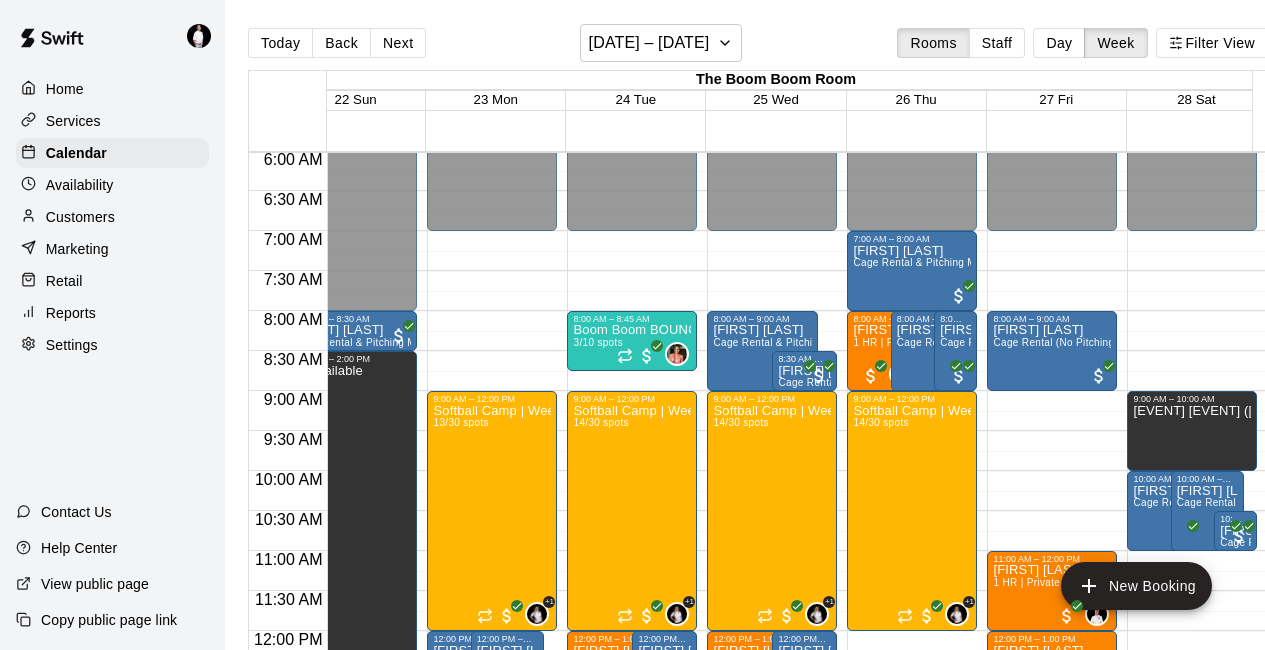 scroll, scrollTop: 482, scrollLeft: 0, axis: vertical 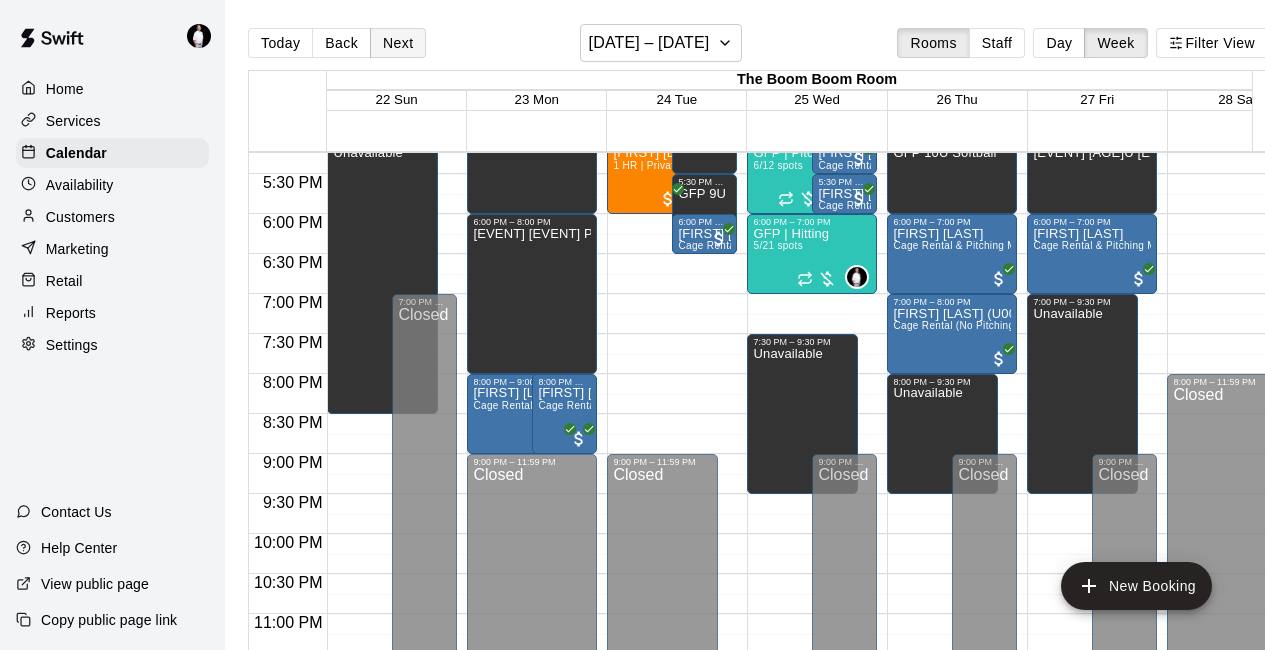 click on "Next" at bounding box center [398, 43] 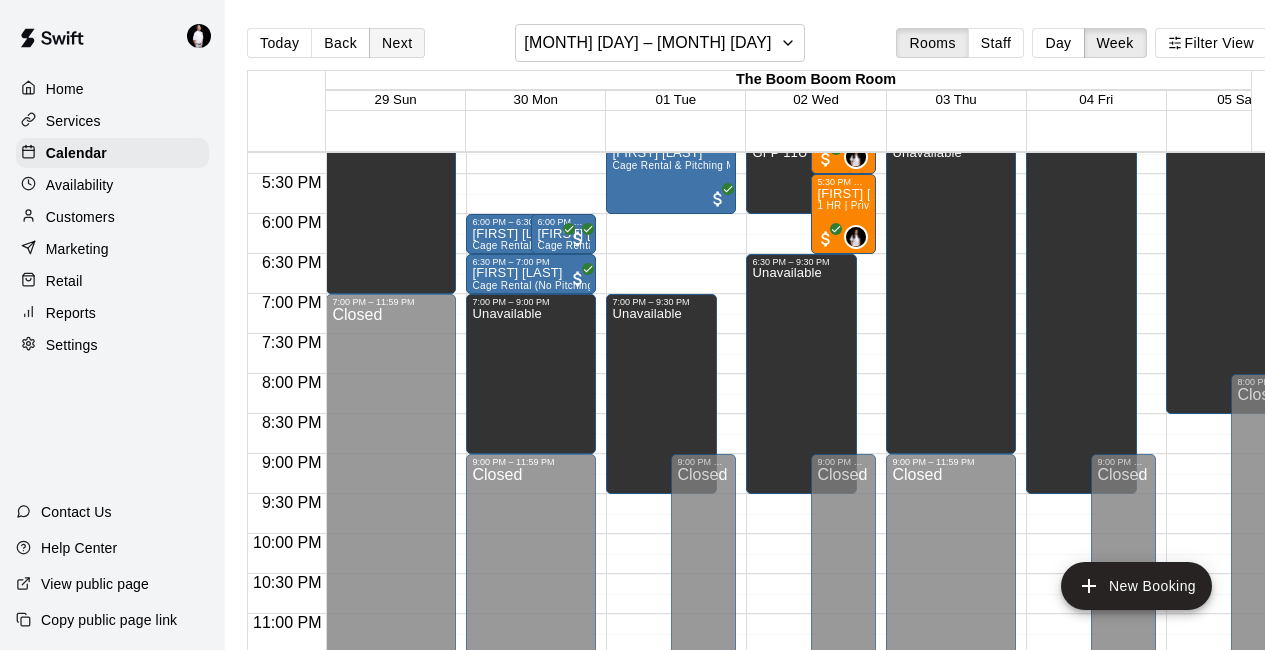 scroll, scrollTop: 0, scrollLeft: 3, axis: horizontal 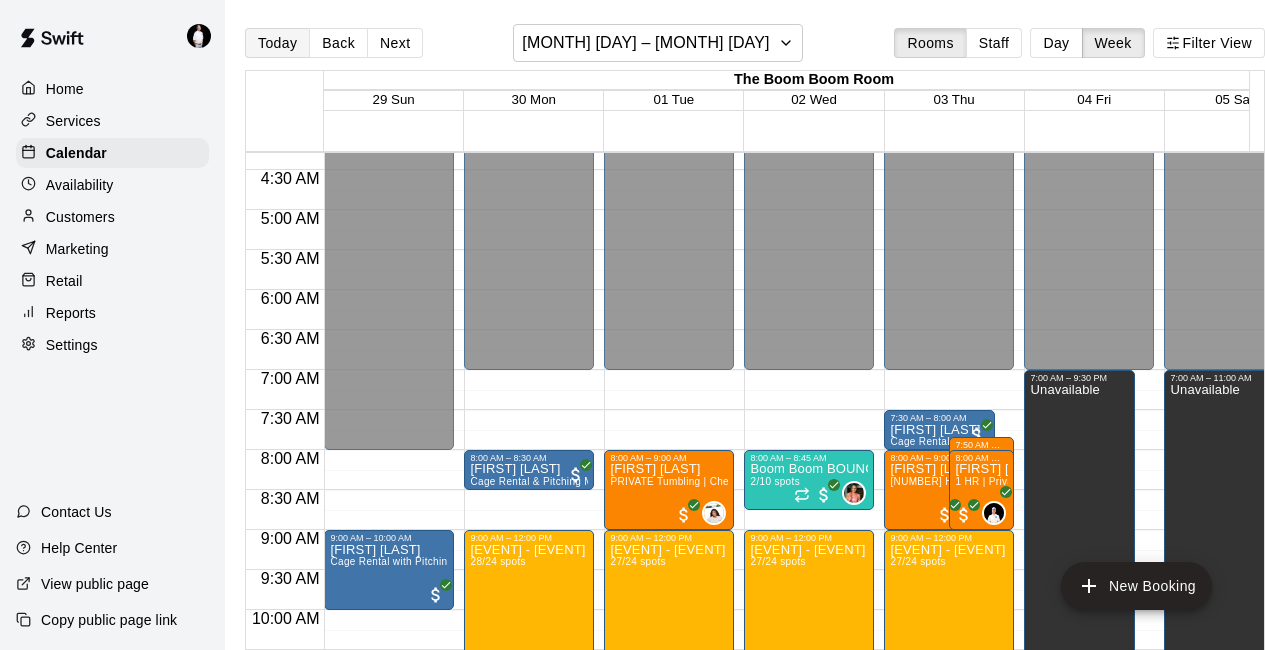 click on "Today" at bounding box center [277, 43] 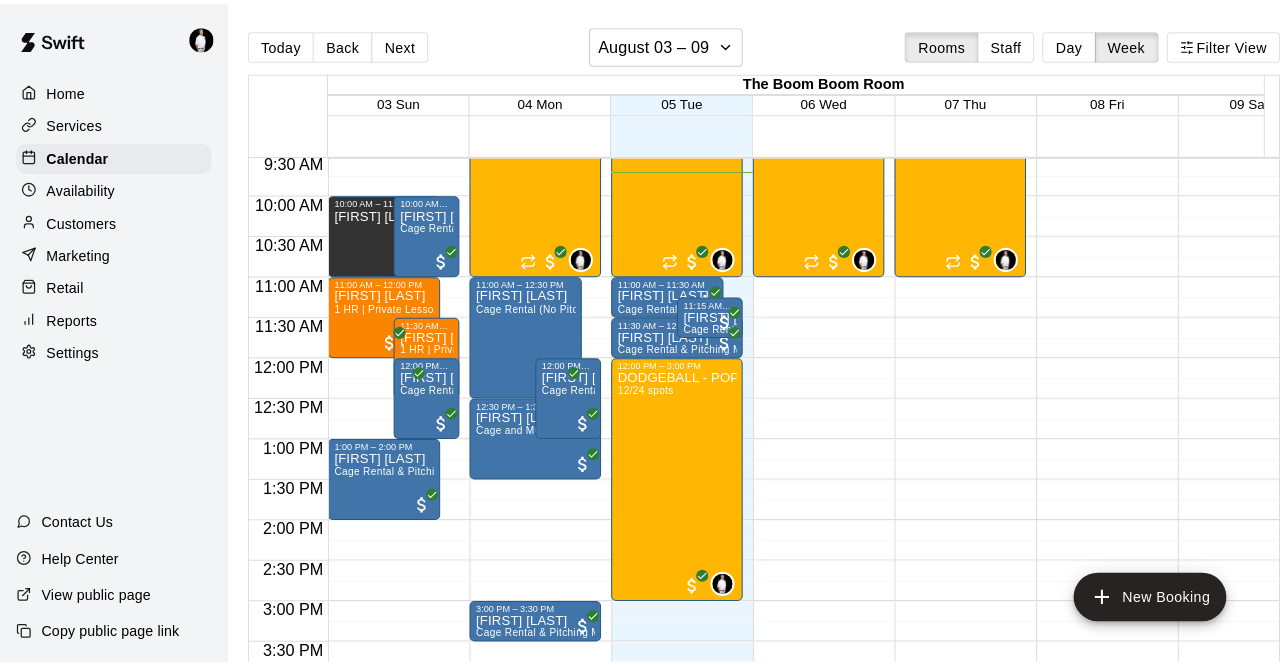 scroll, scrollTop: 792, scrollLeft: 0, axis: vertical 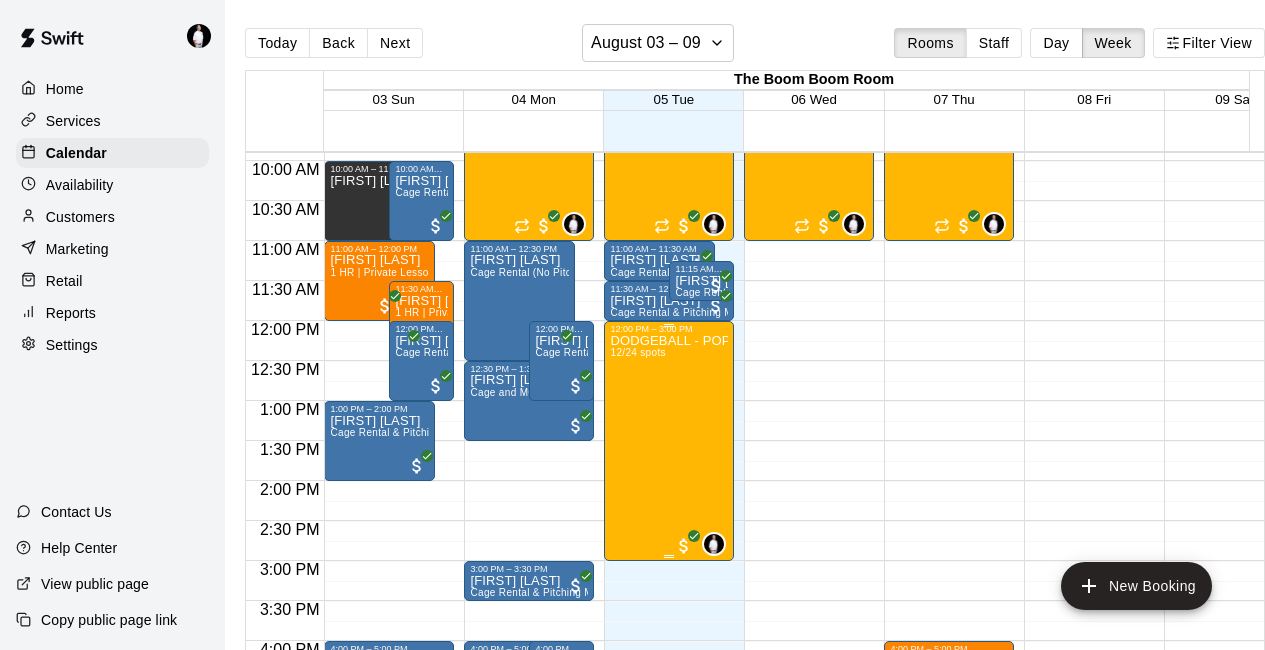click on "DODGEBALL  - POP UP | 12APM to 3PM | AUG 5th 12/24 spots" at bounding box center [669, 659] 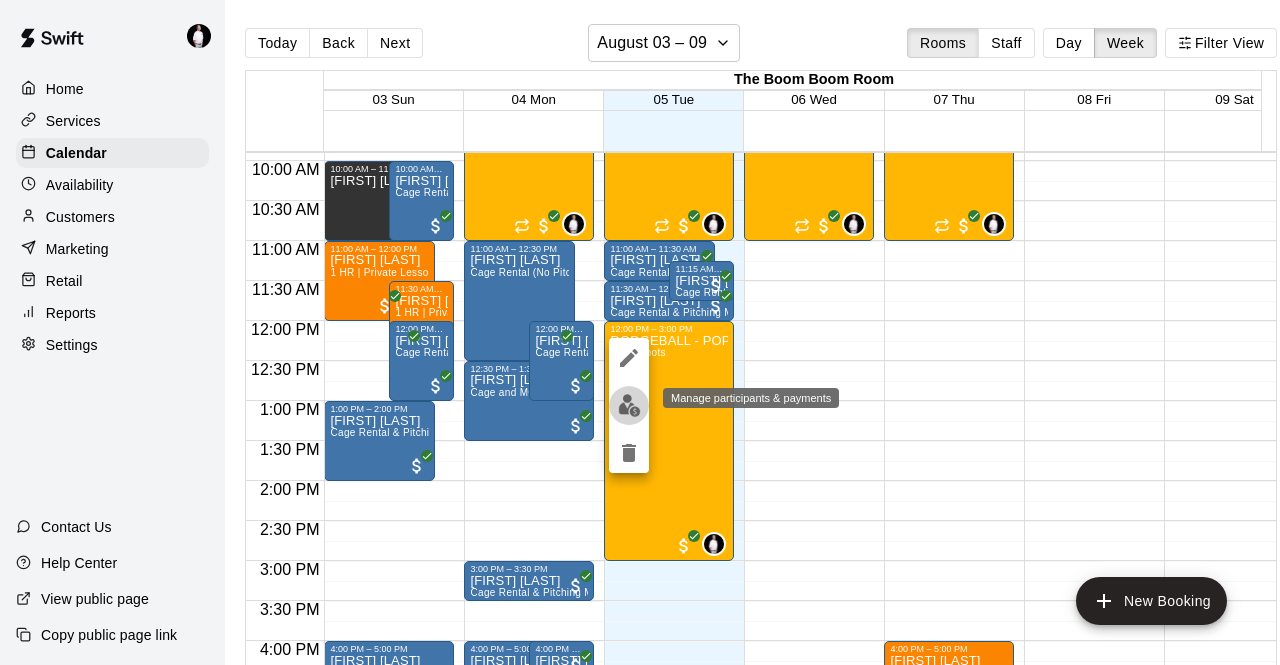 click at bounding box center (629, 405) 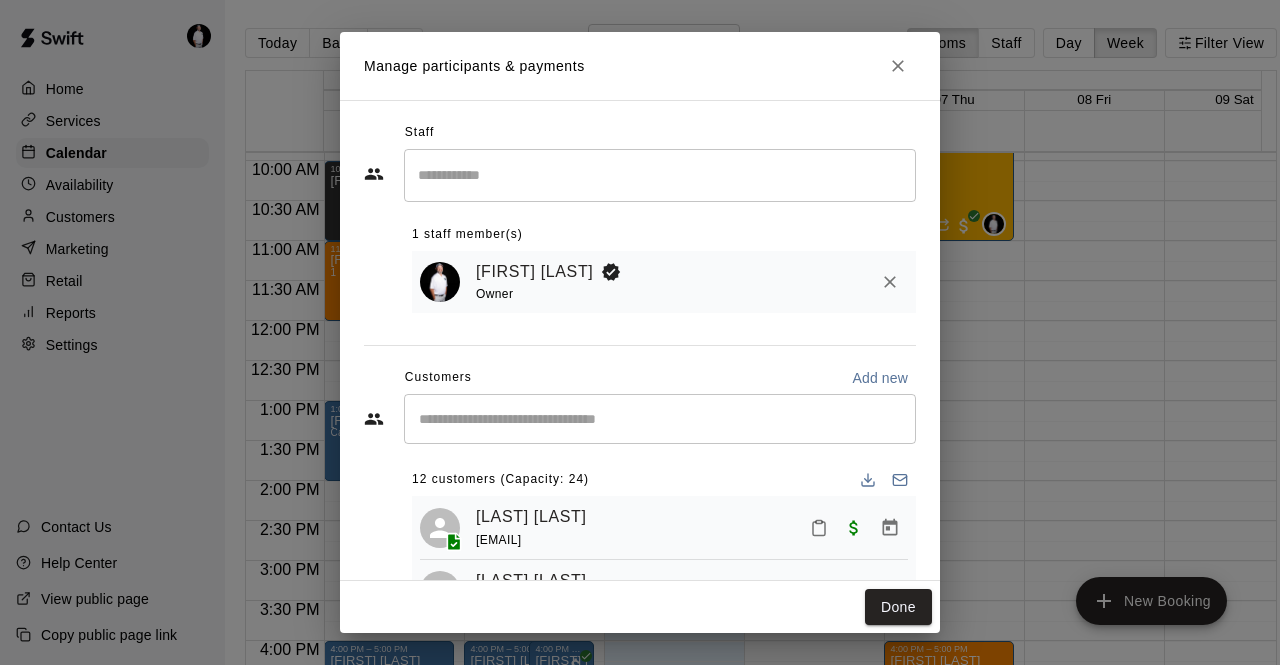 click at bounding box center (660, 419) 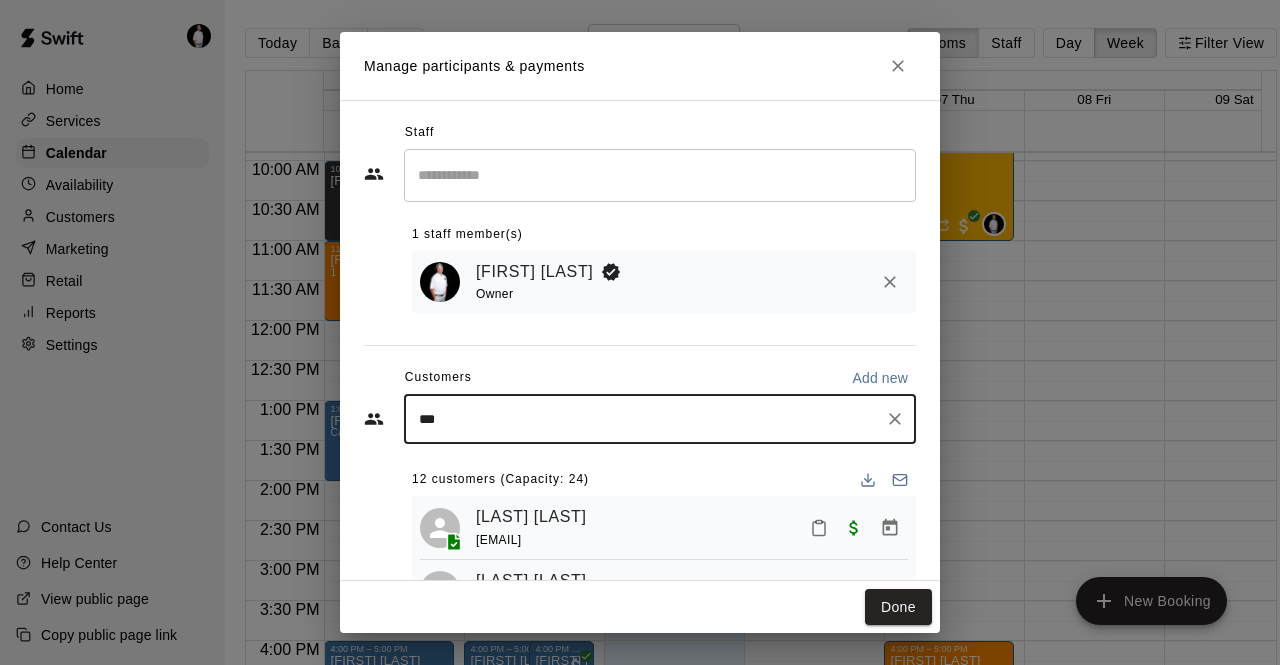 type on "****" 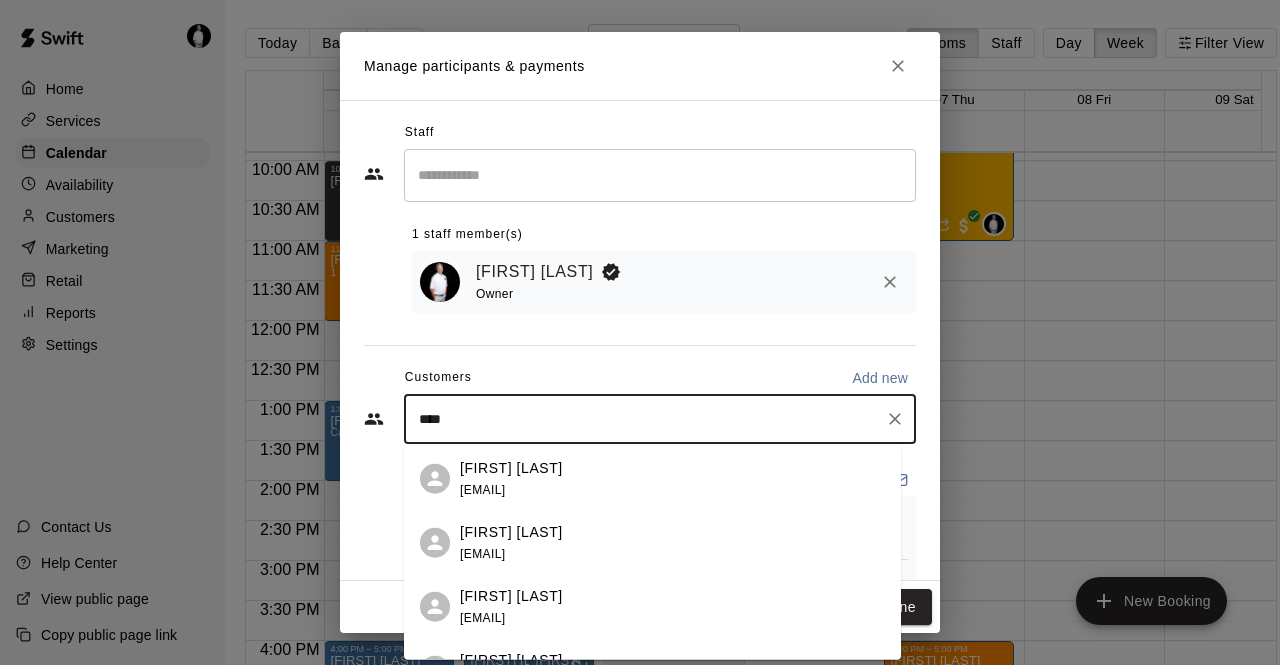 scroll, scrollTop: 92, scrollLeft: 0, axis: vertical 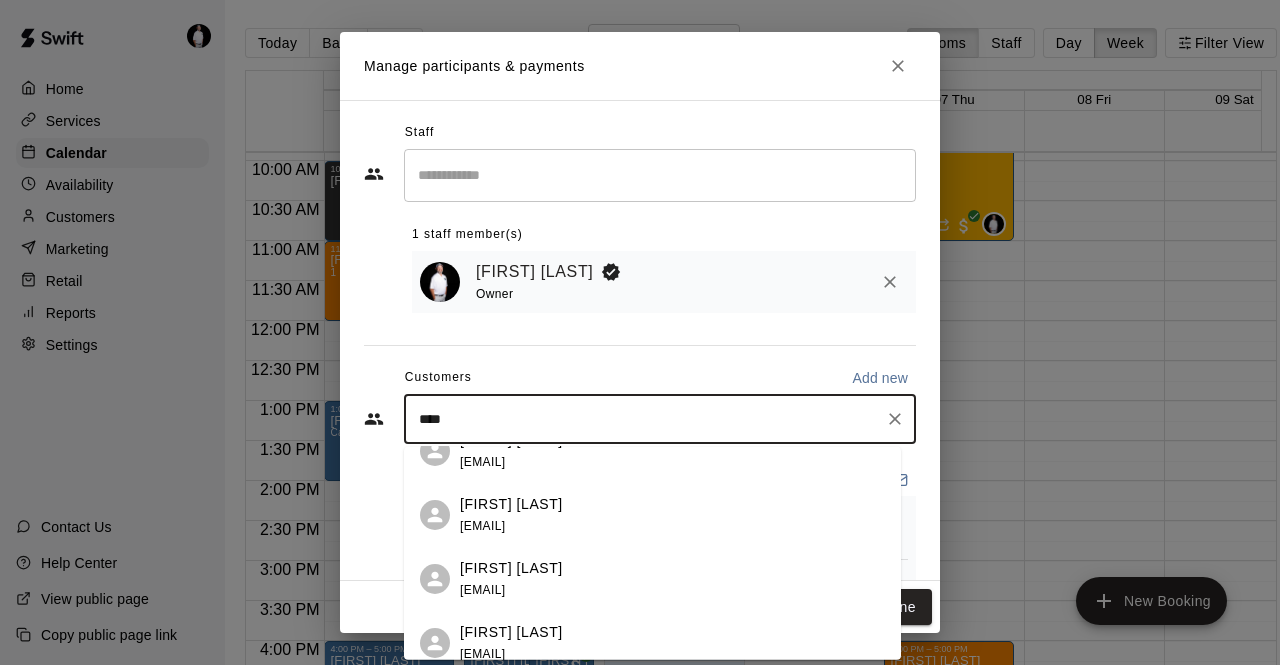 click on "Ty Ross rosco1283@yahoo.com" at bounding box center (672, 578) 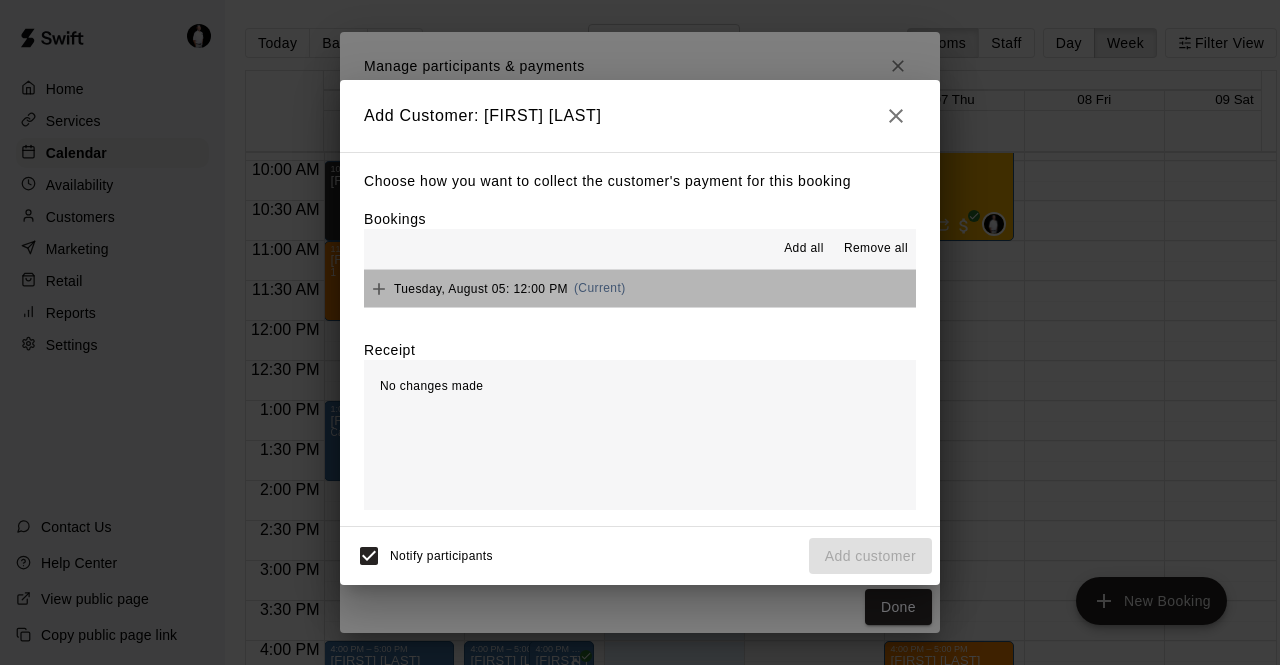 click on "Tuesday, August 05: 12:00 PM (Current)" at bounding box center [640, 288] 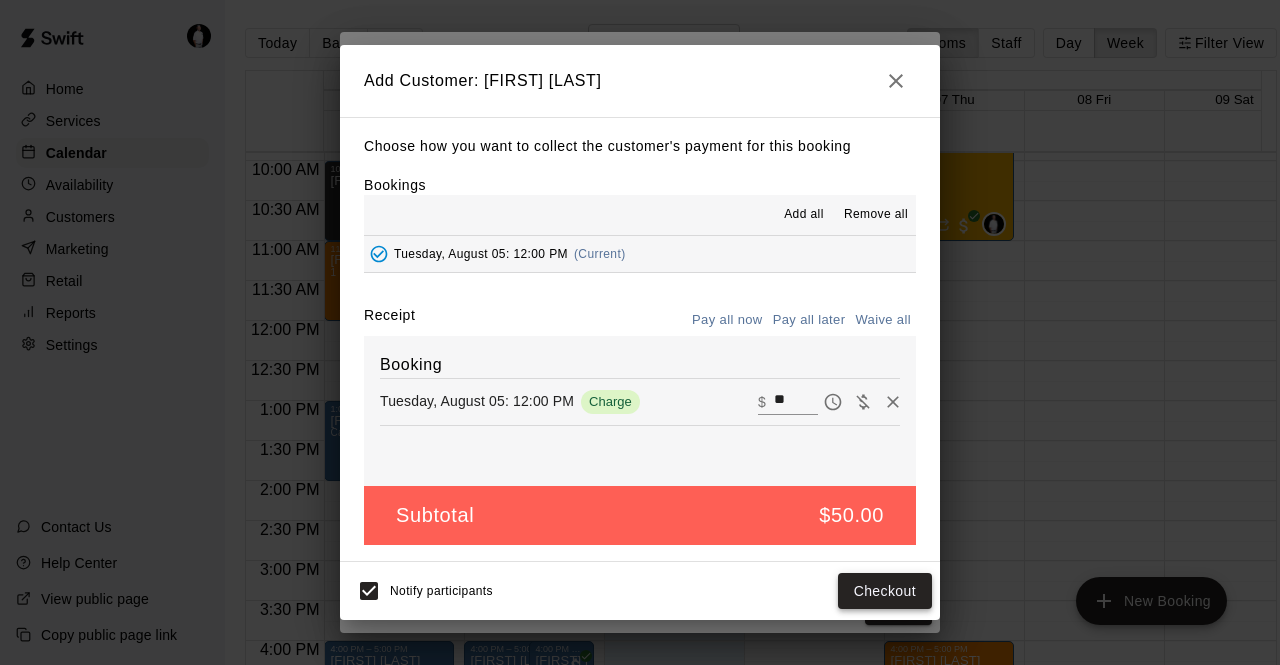 click on "Checkout" at bounding box center (885, 591) 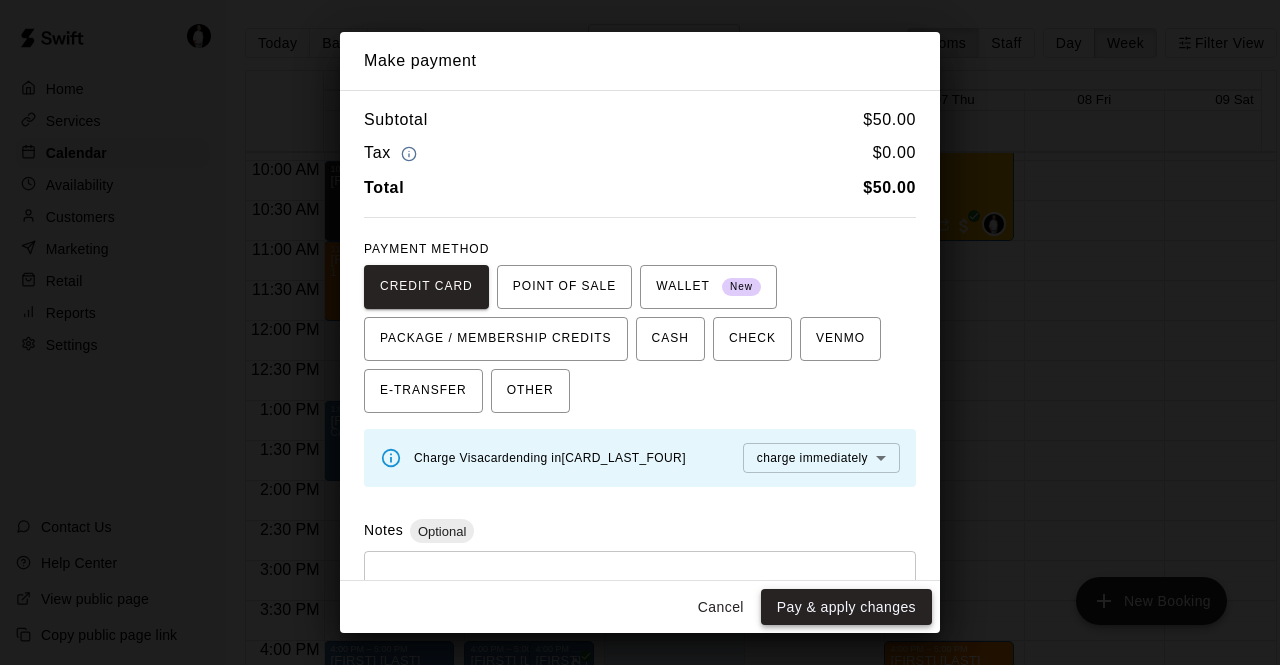 click on "Pay & apply changes" at bounding box center [846, 607] 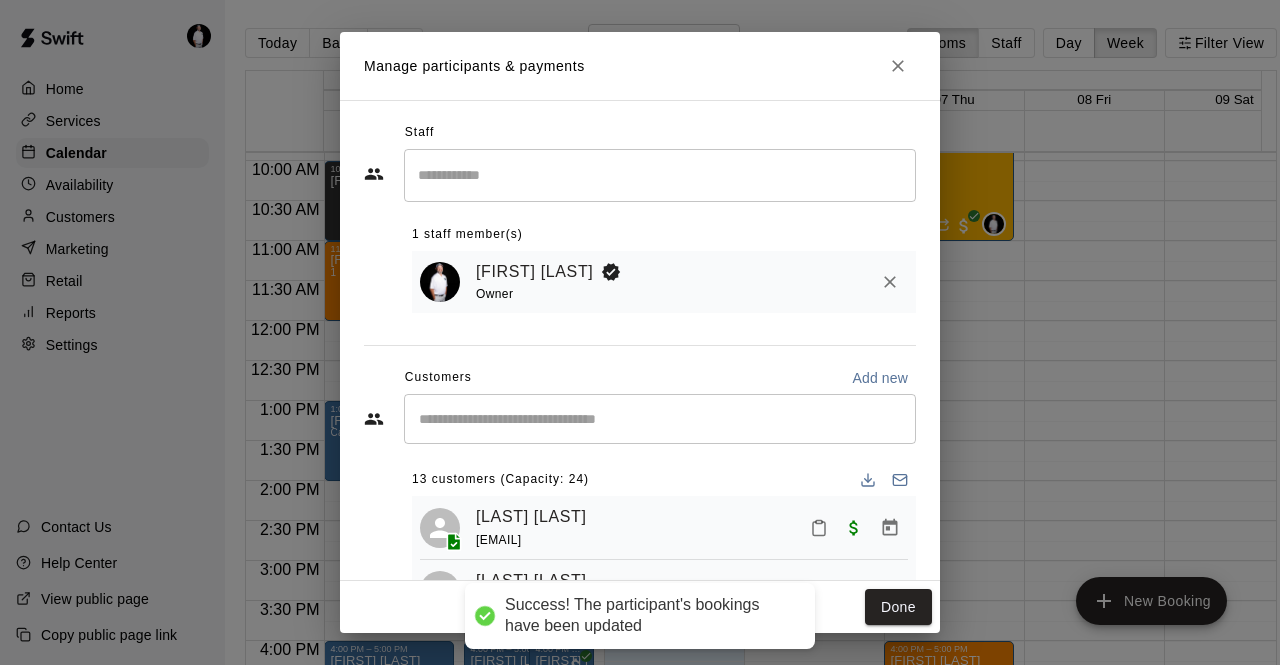 click at bounding box center (660, 419) 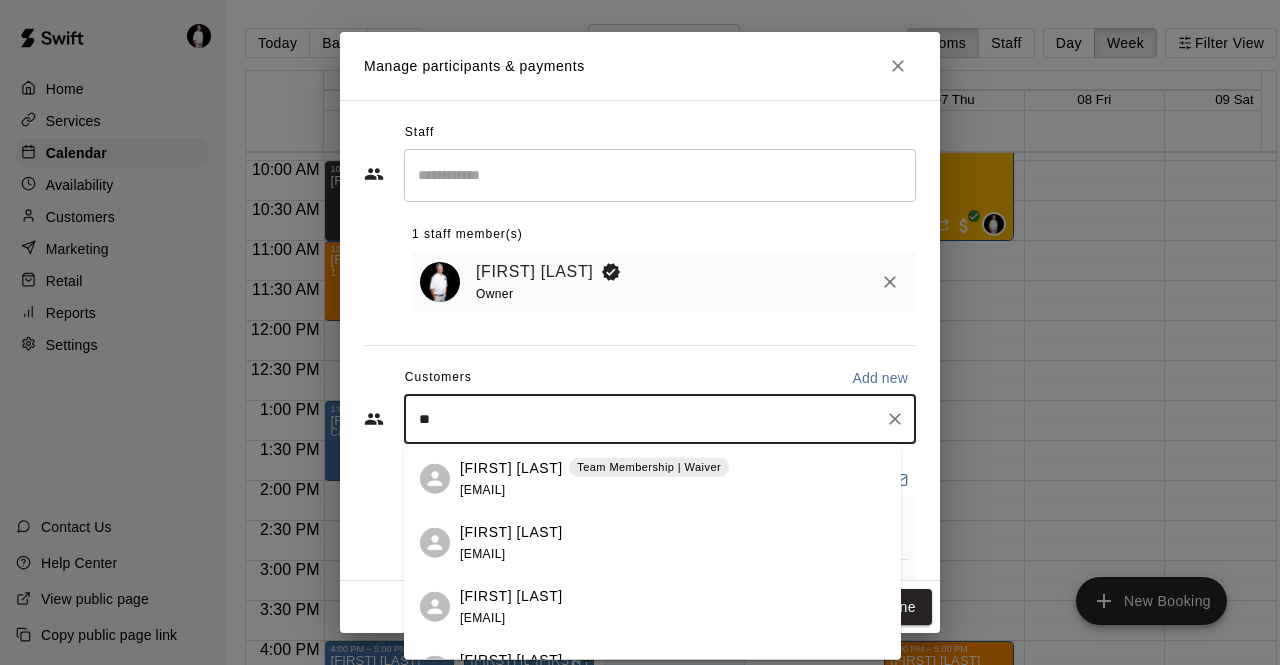 type on "***" 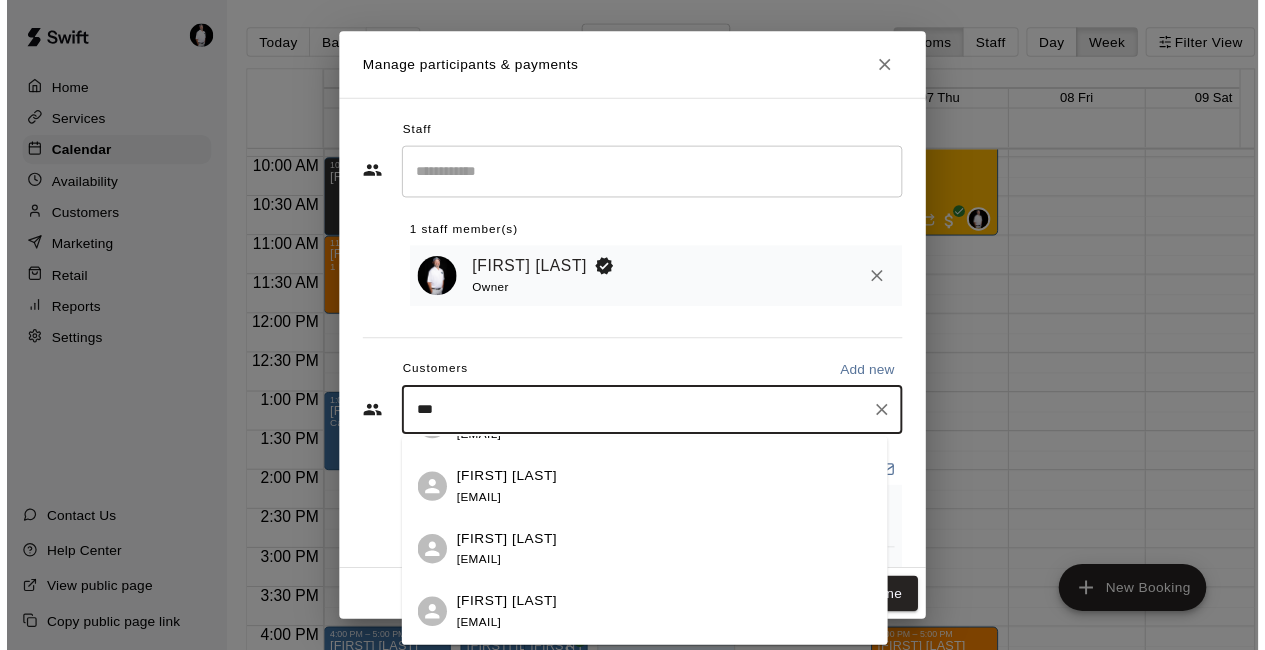 scroll, scrollTop: 430, scrollLeft: 0, axis: vertical 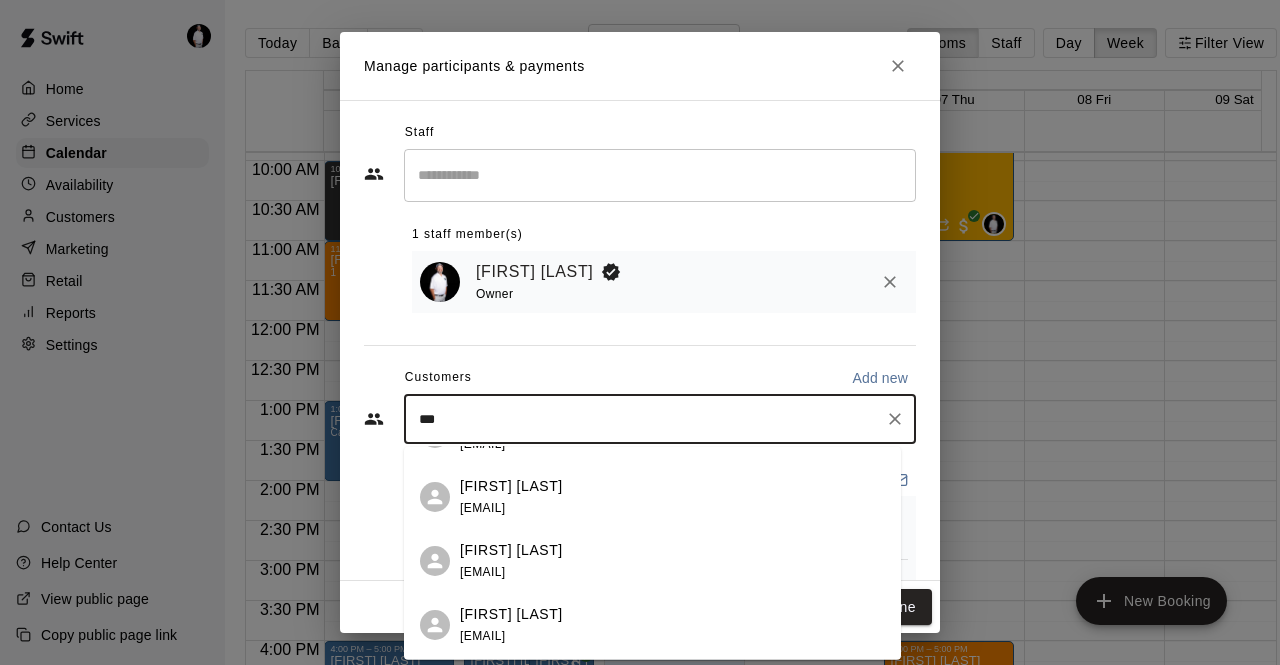 click on "rosco1283@yahoo.com" at bounding box center [482, 571] 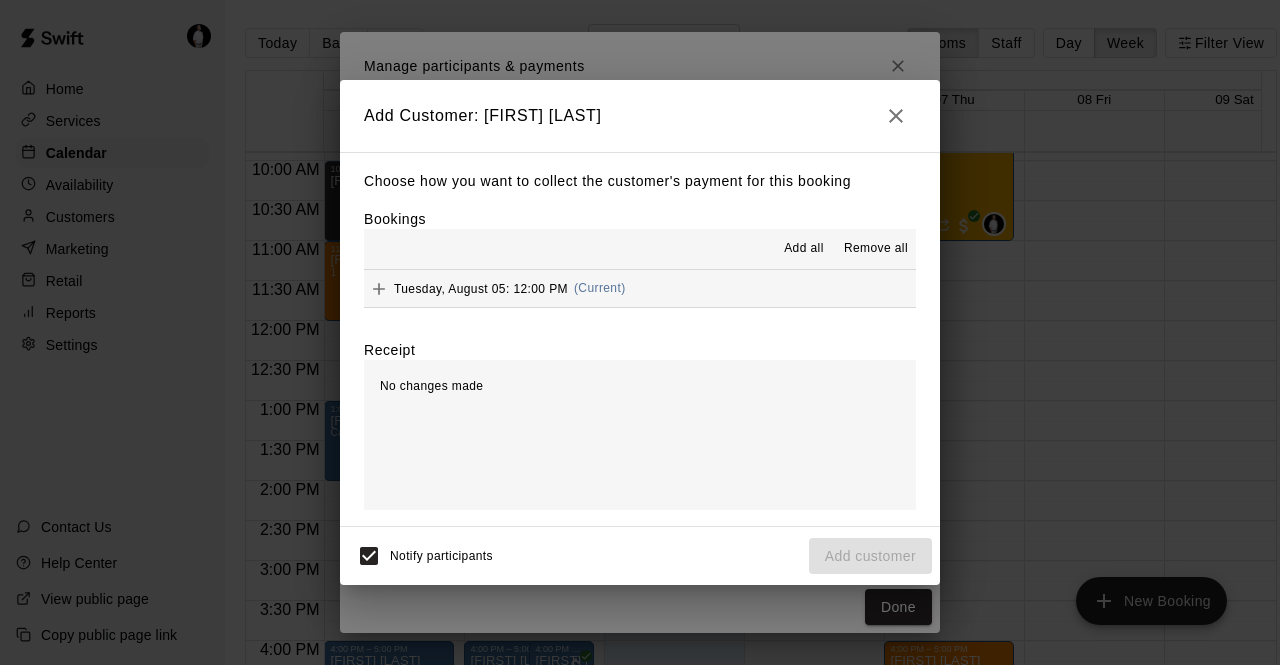 click on "Tuesday, August 05: 12:00 PM (Current)" at bounding box center (640, 288) 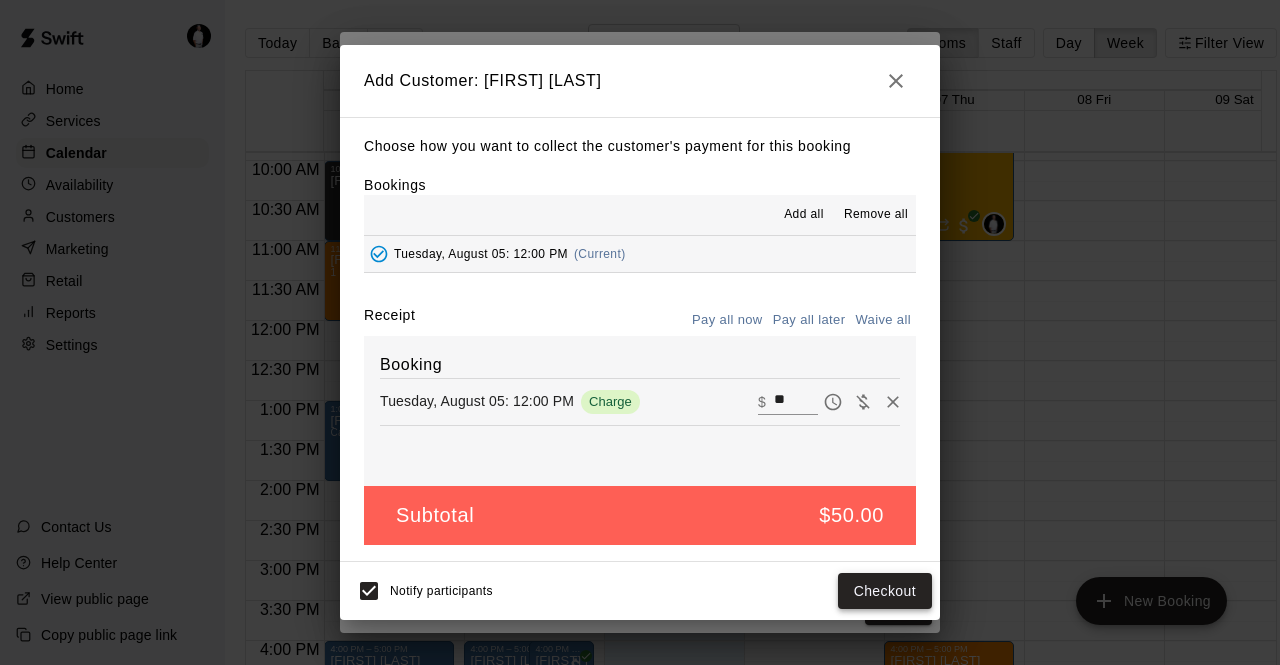 click on "Checkout" at bounding box center [885, 591] 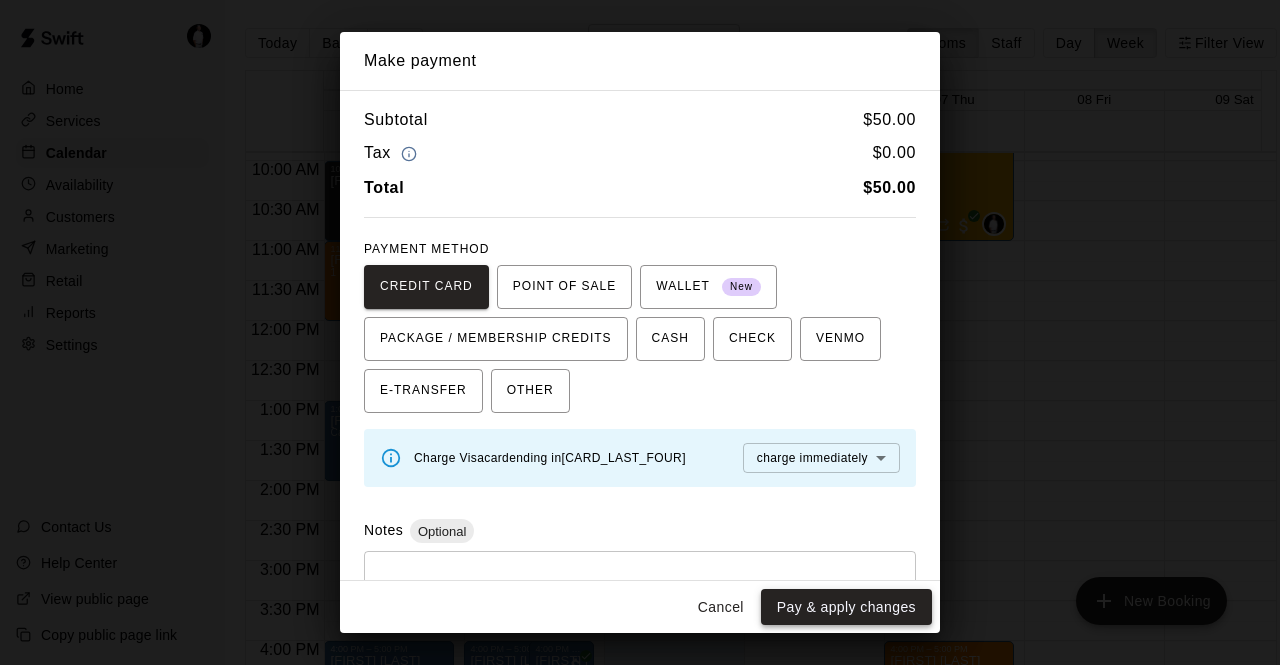 click on "Pay & apply changes" at bounding box center [846, 607] 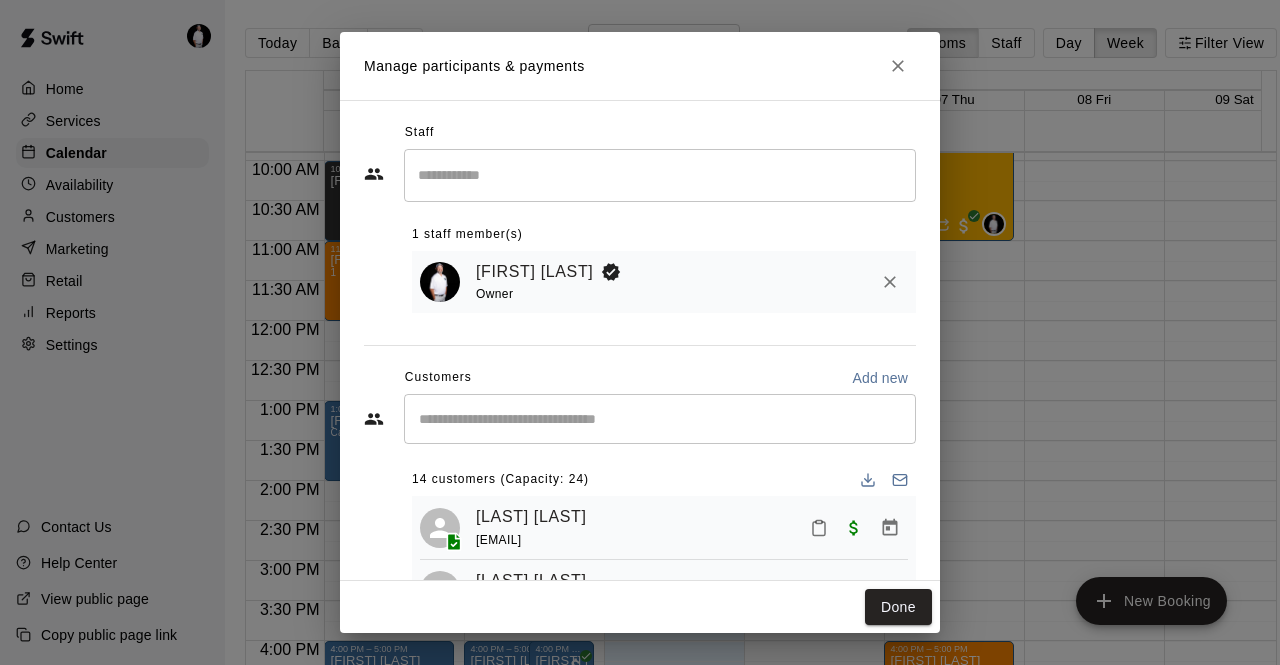 click on "Done" at bounding box center [898, 607] 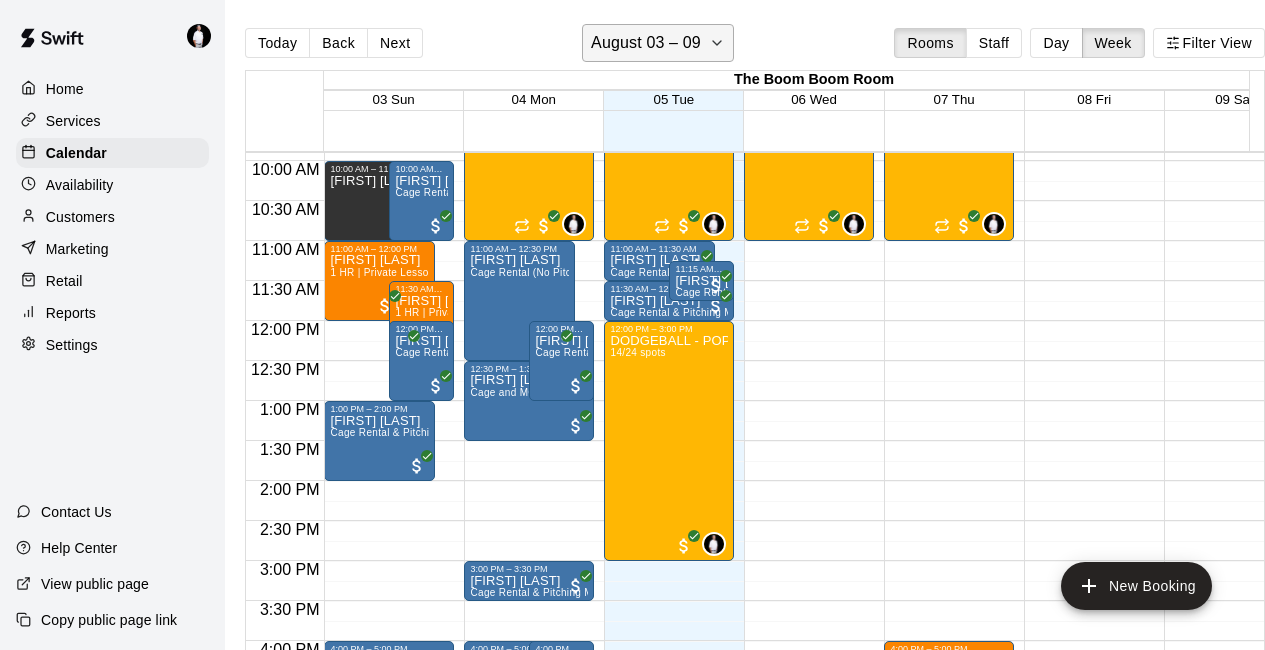 click 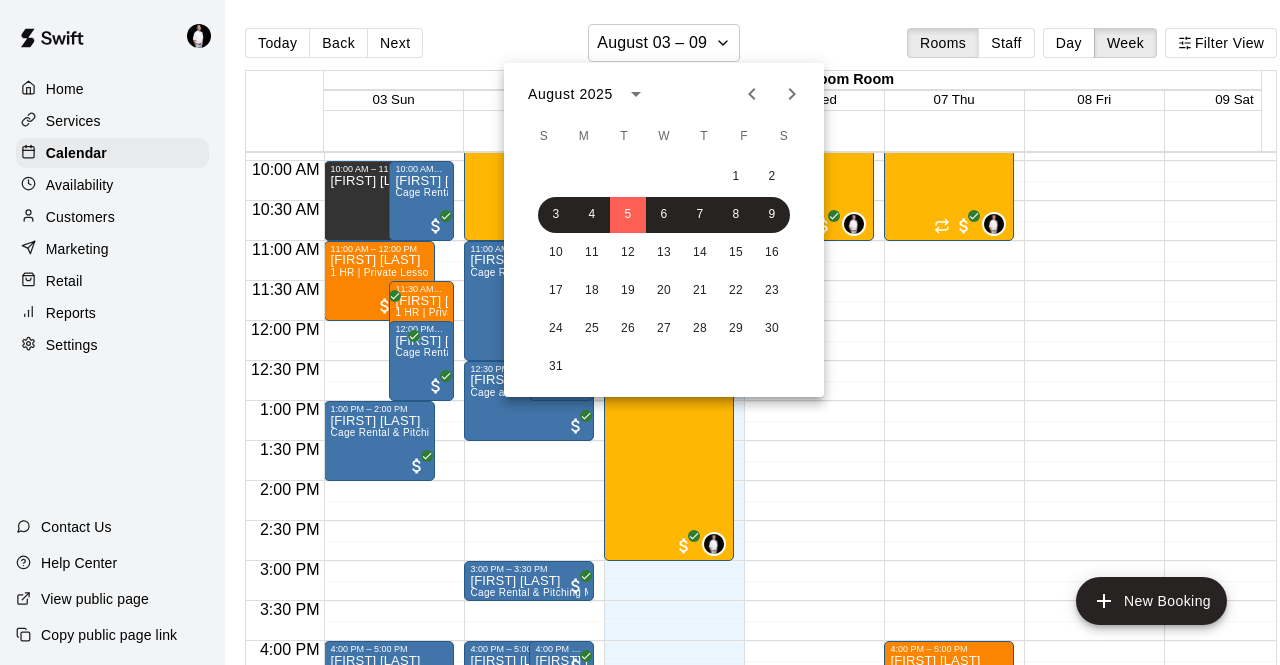 click 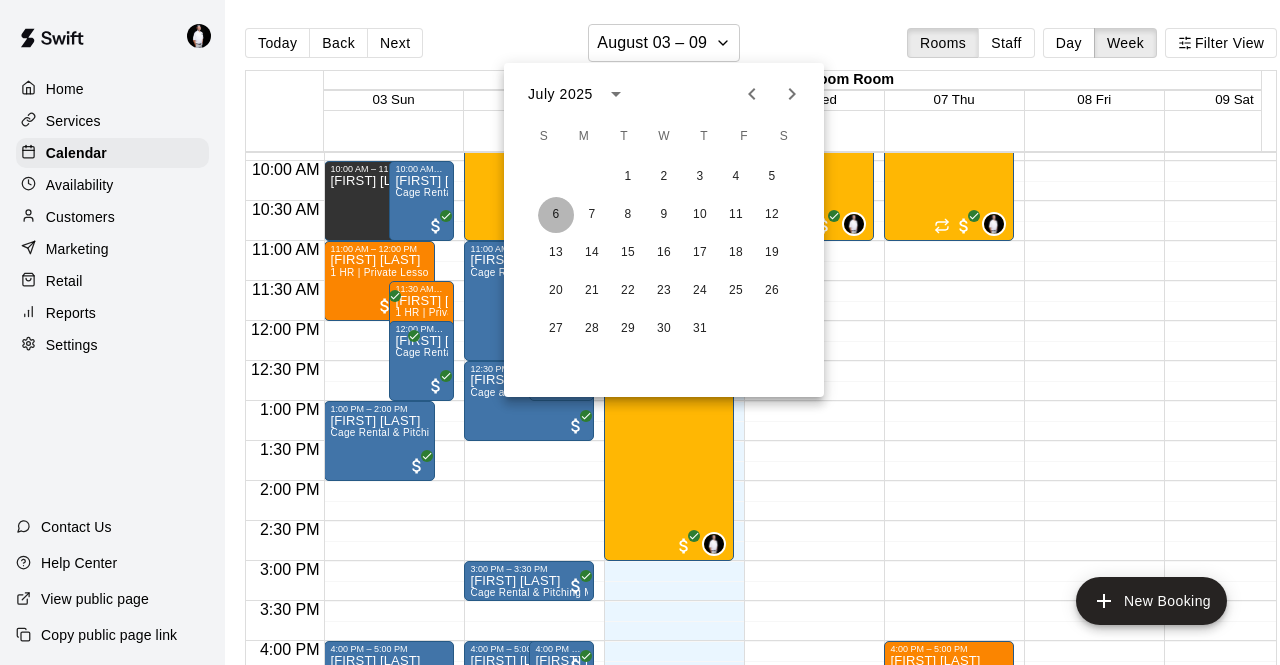 click on "6" at bounding box center (556, 215) 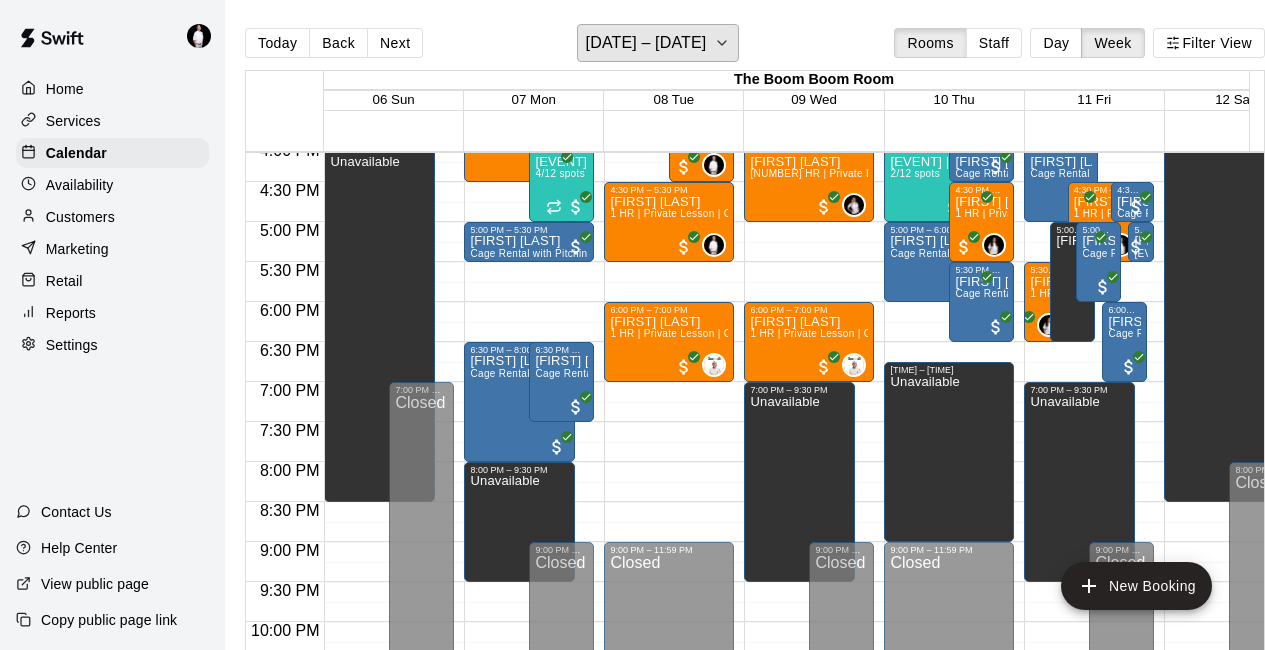 scroll, scrollTop: 1402, scrollLeft: 0, axis: vertical 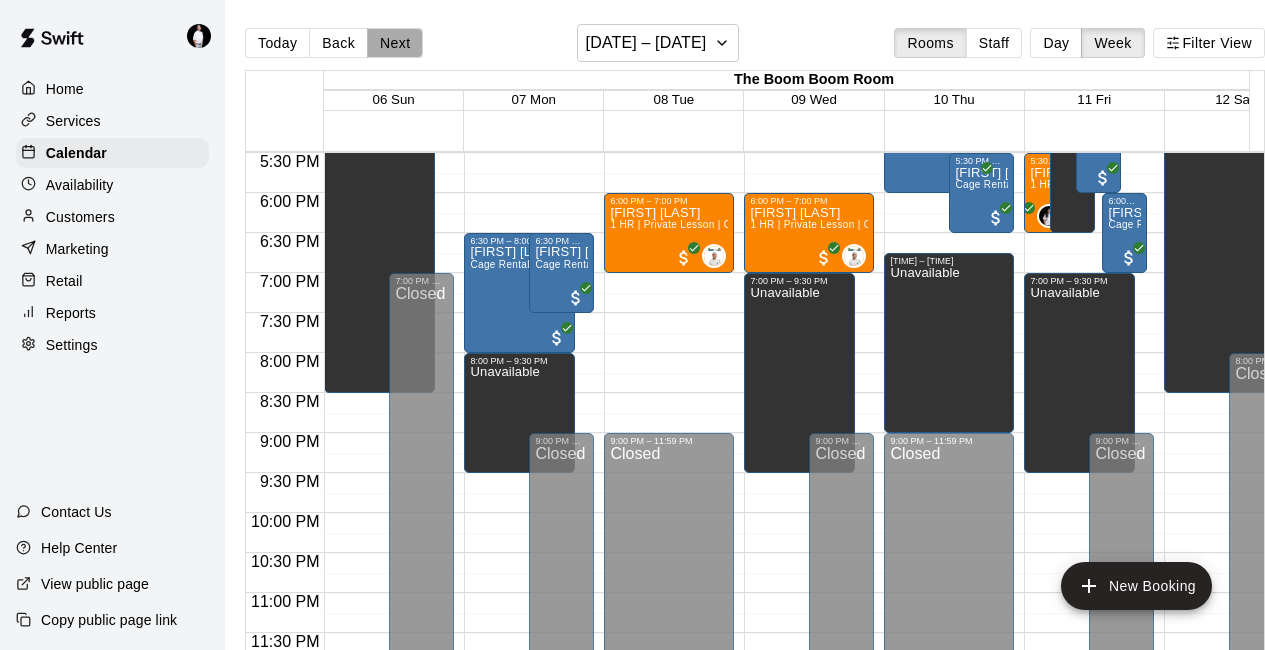 click on "Next" at bounding box center [395, 43] 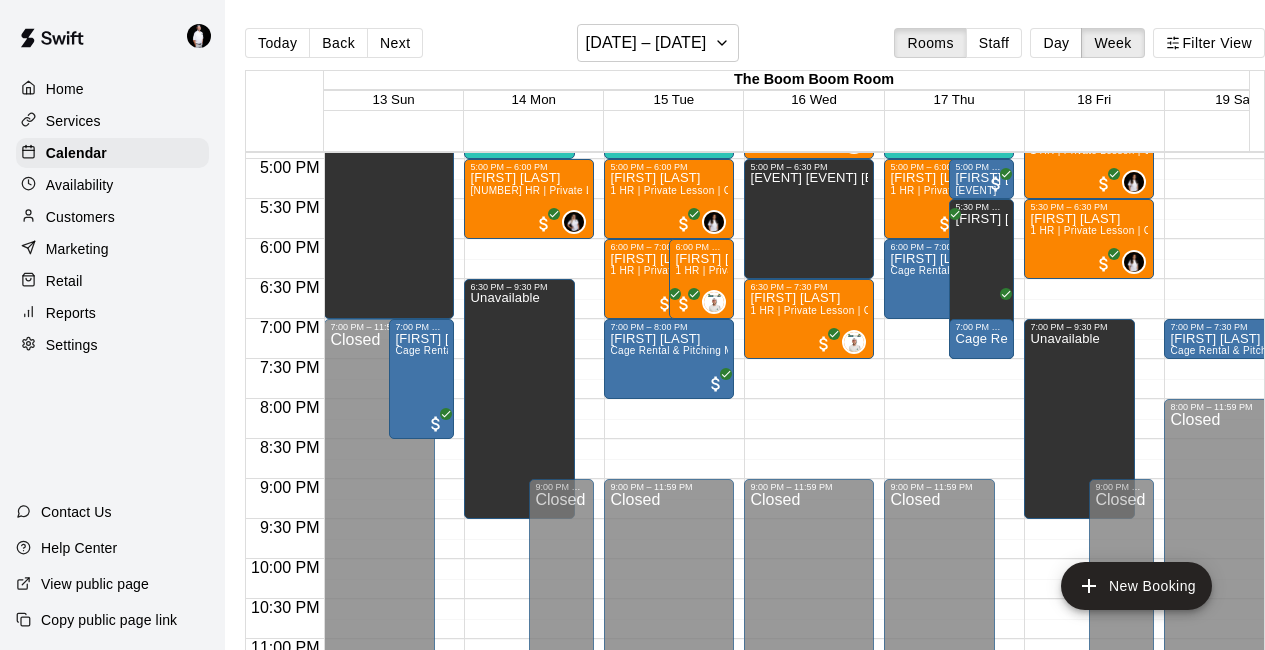 scroll, scrollTop: 1402, scrollLeft: 0, axis: vertical 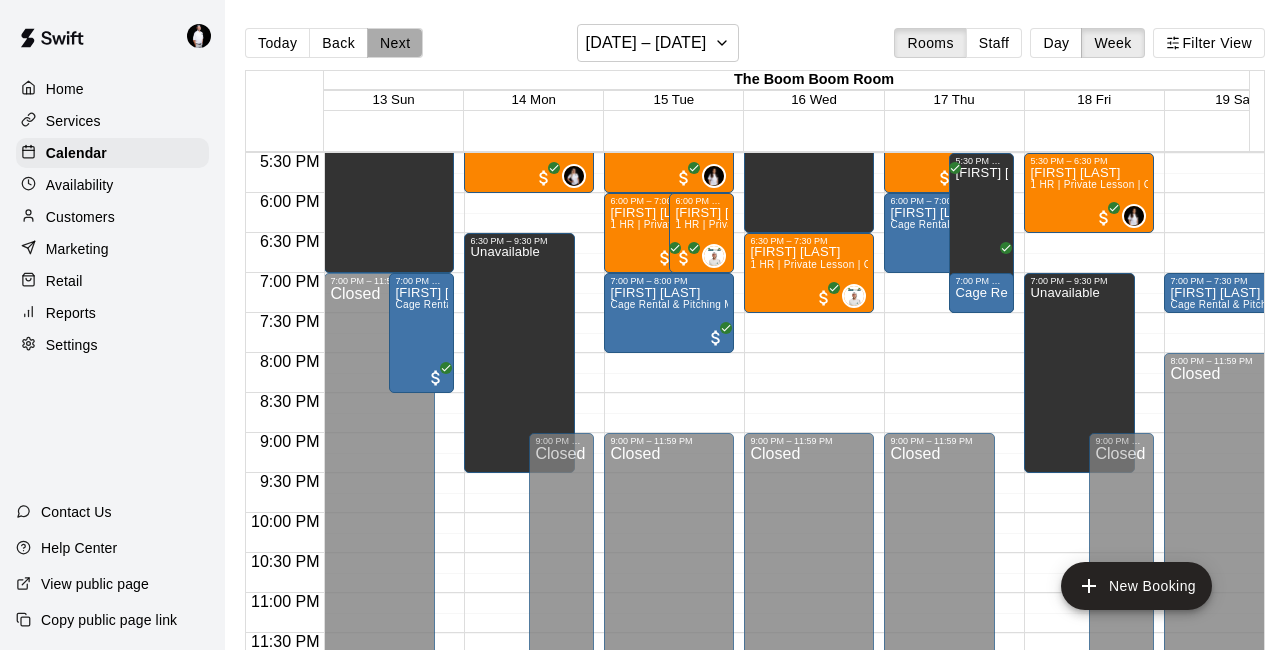 click on "Next" at bounding box center [395, 43] 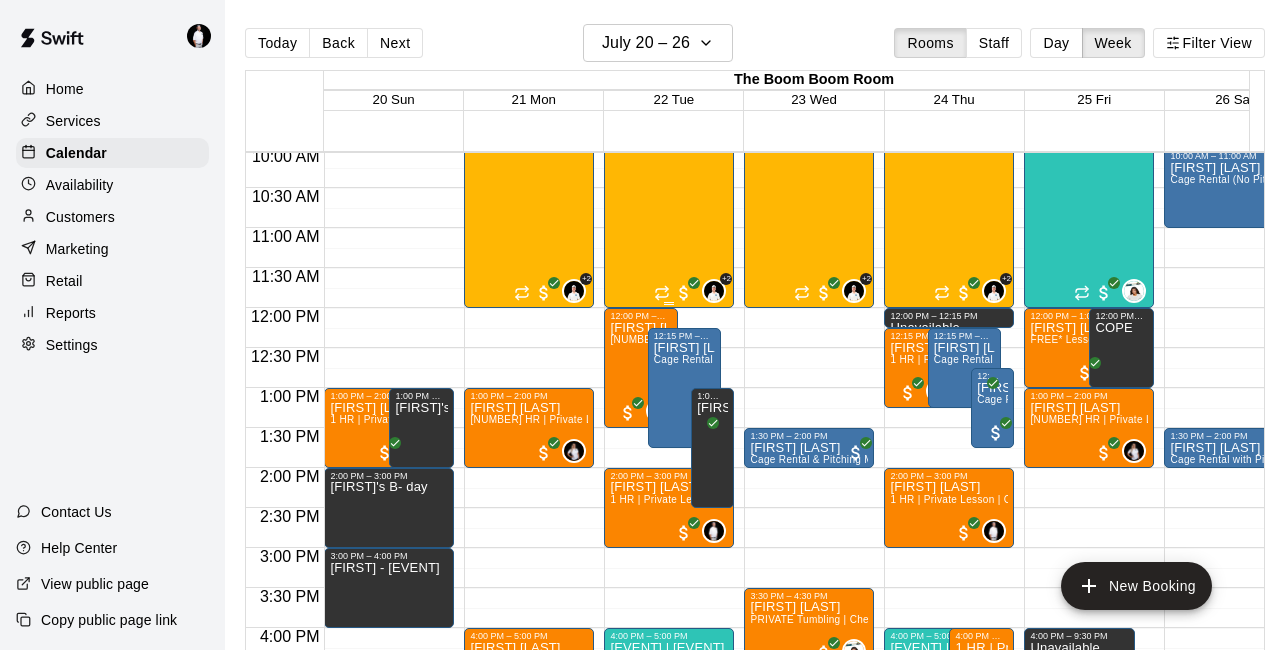 scroll, scrollTop: 870, scrollLeft: 11, axis: both 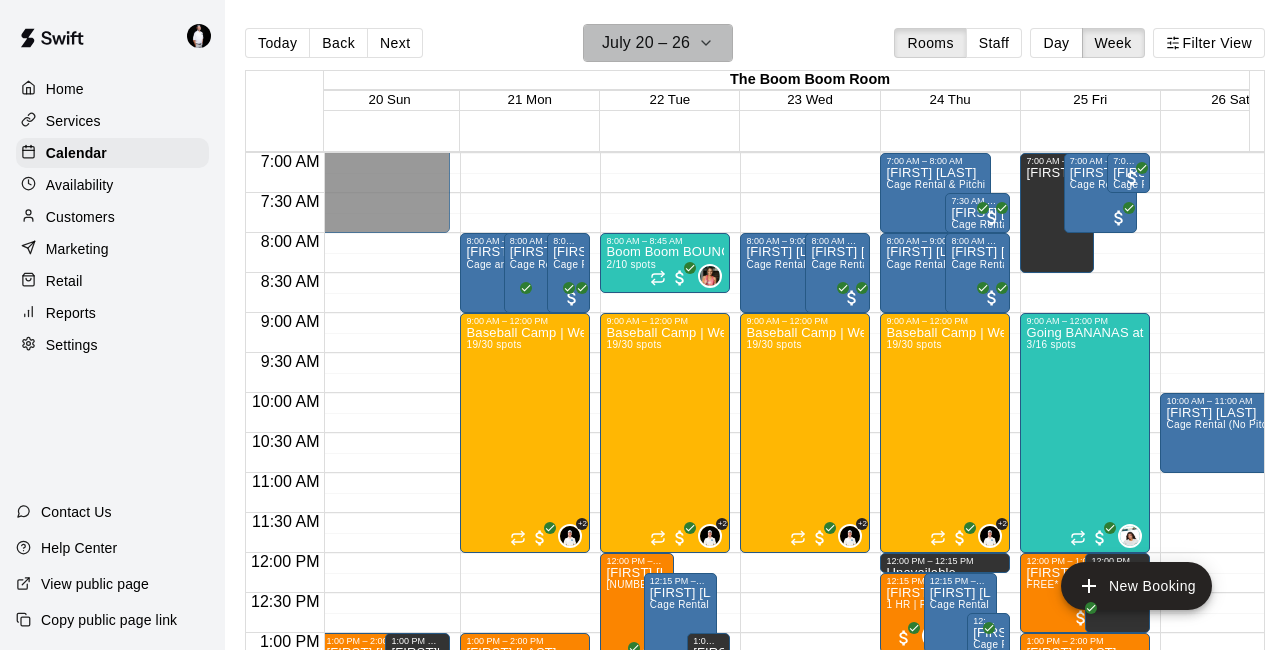 click 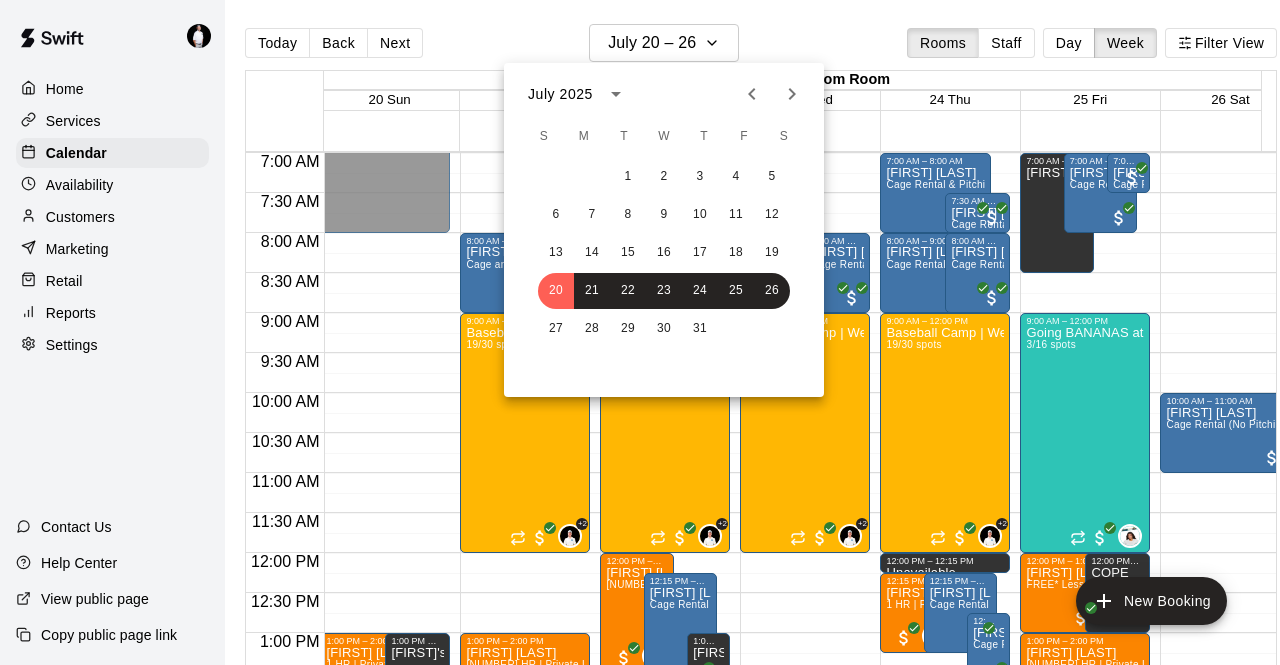 click at bounding box center (640, 332) 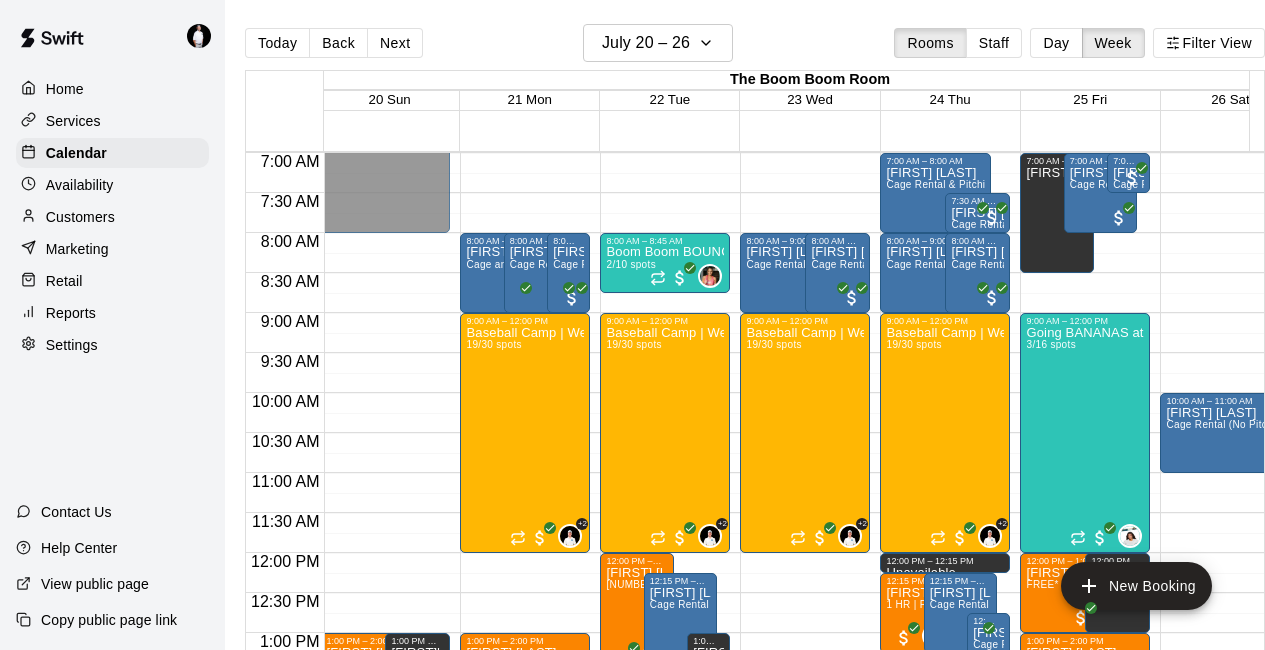 click on "Next" at bounding box center (395, 43) 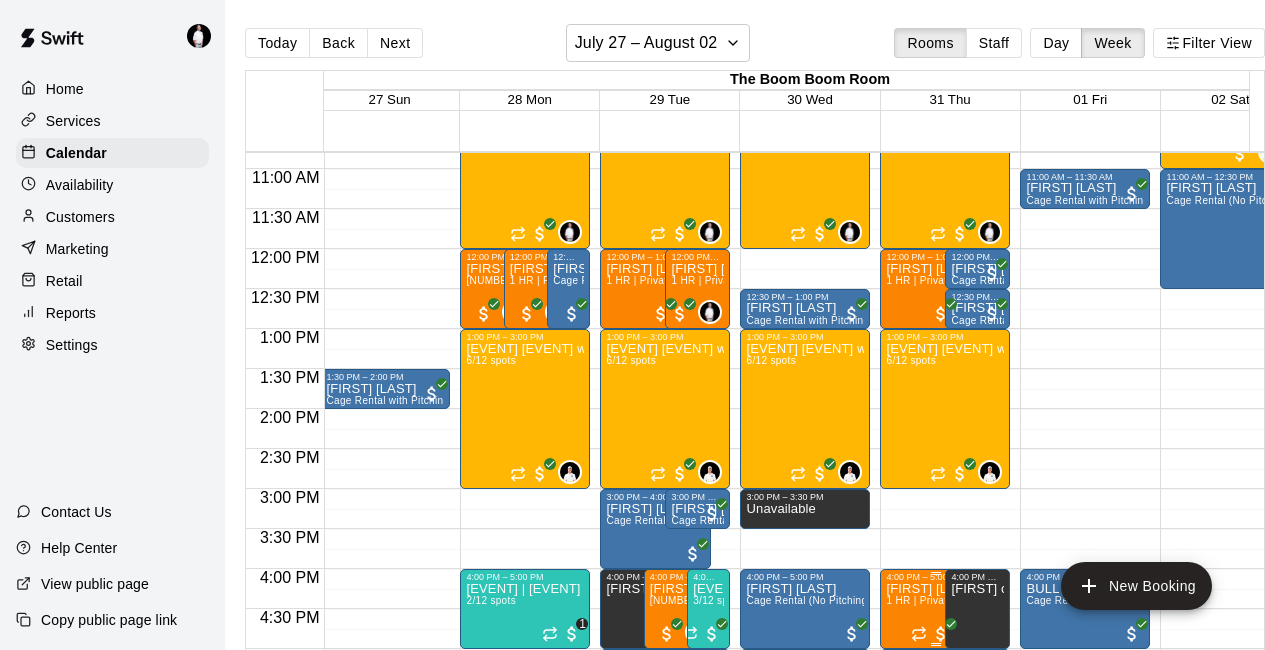 scroll, scrollTop: 865, scrollLeft: 4, axis: both 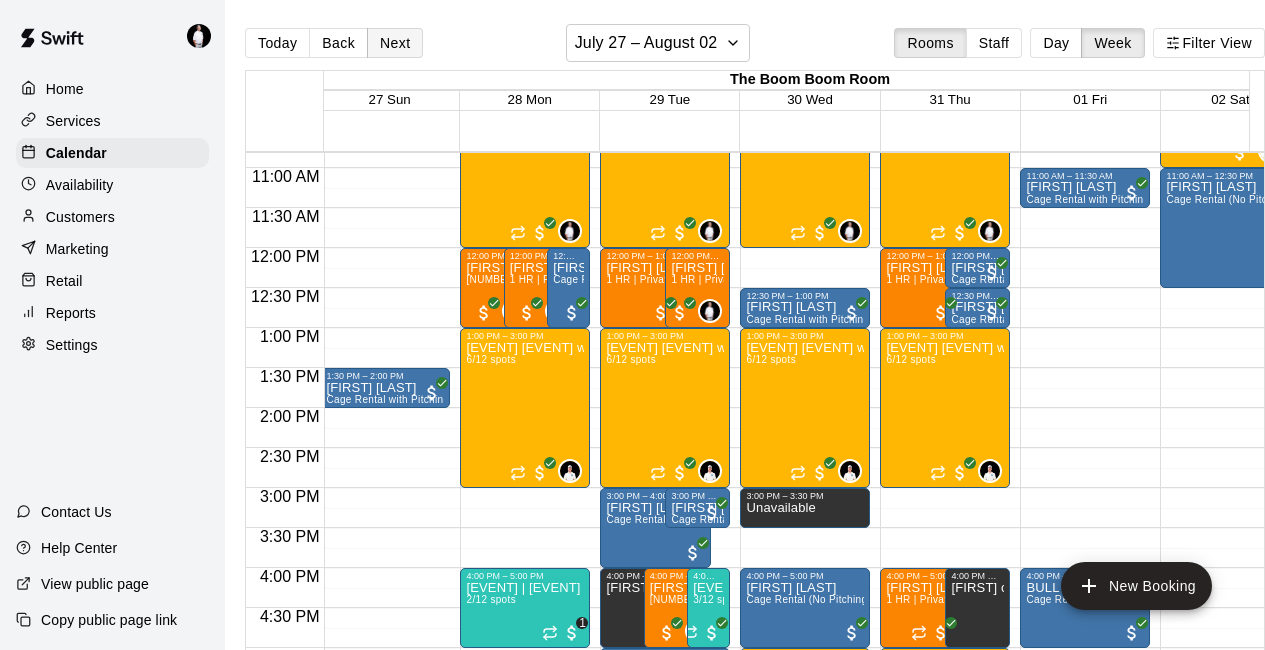 click on "Next" at bounding box center [395, 43] 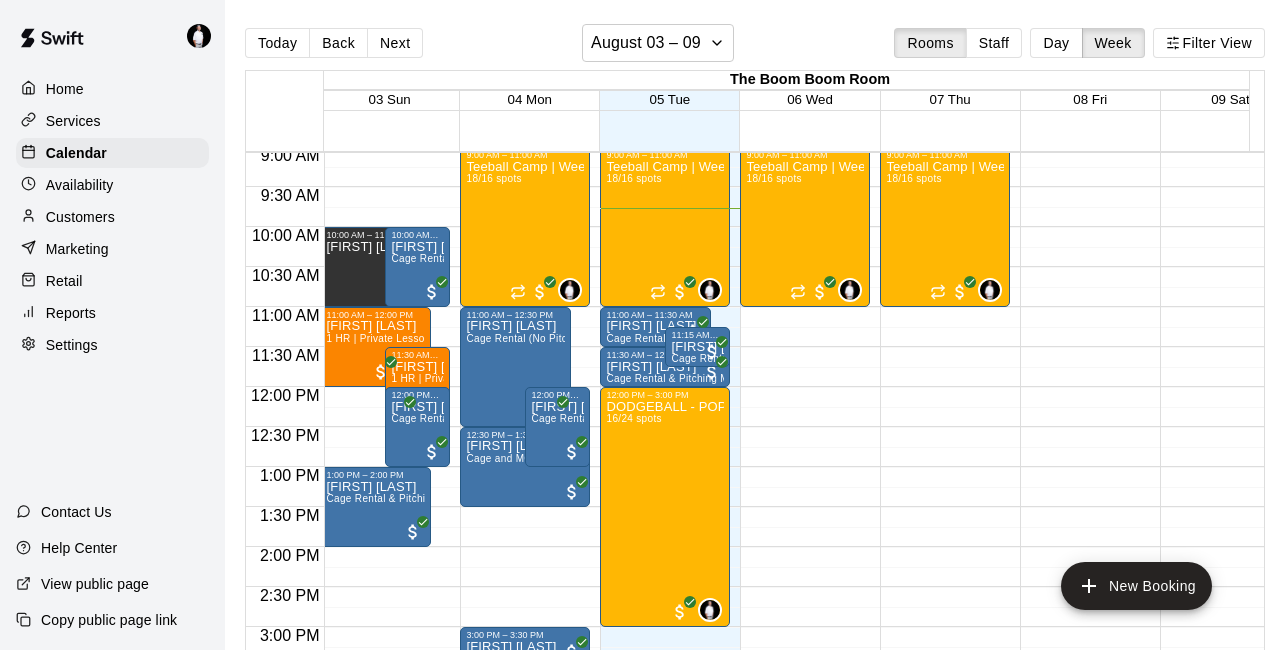 scroll, scrollTop: 974, scrollLeft: 0, axis: vertical 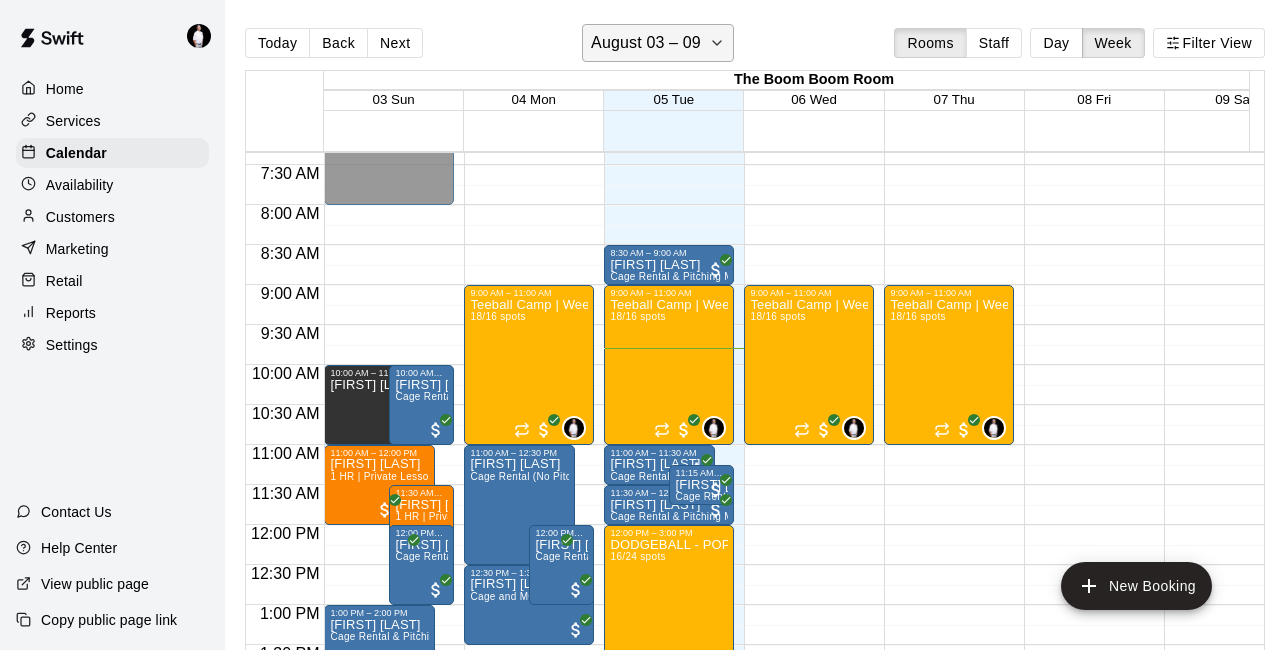 click 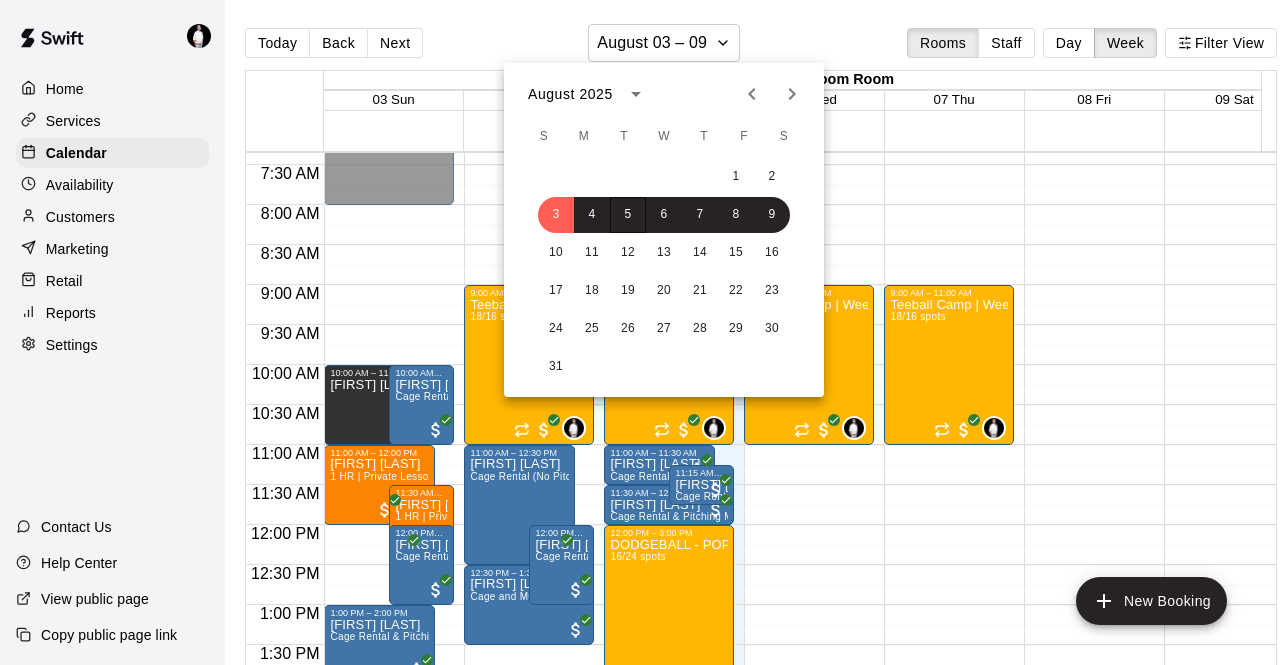 click at bounding box center (640, 332) 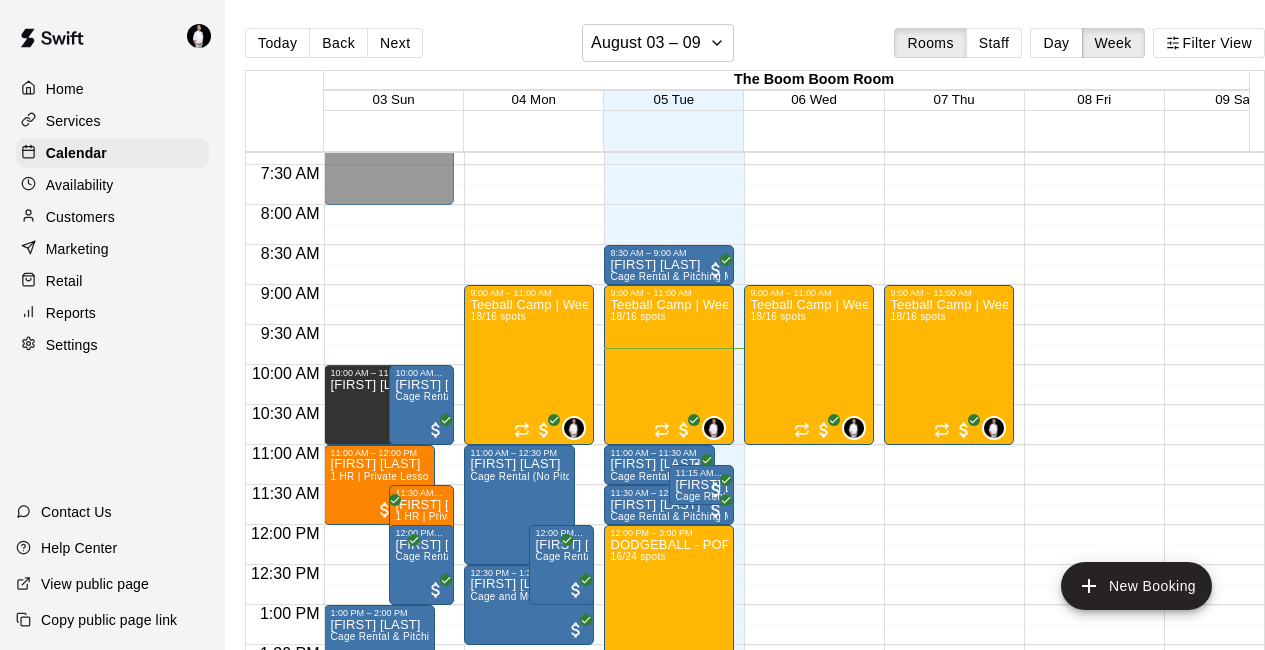 click on "Back" at bounding box center [338, 43] 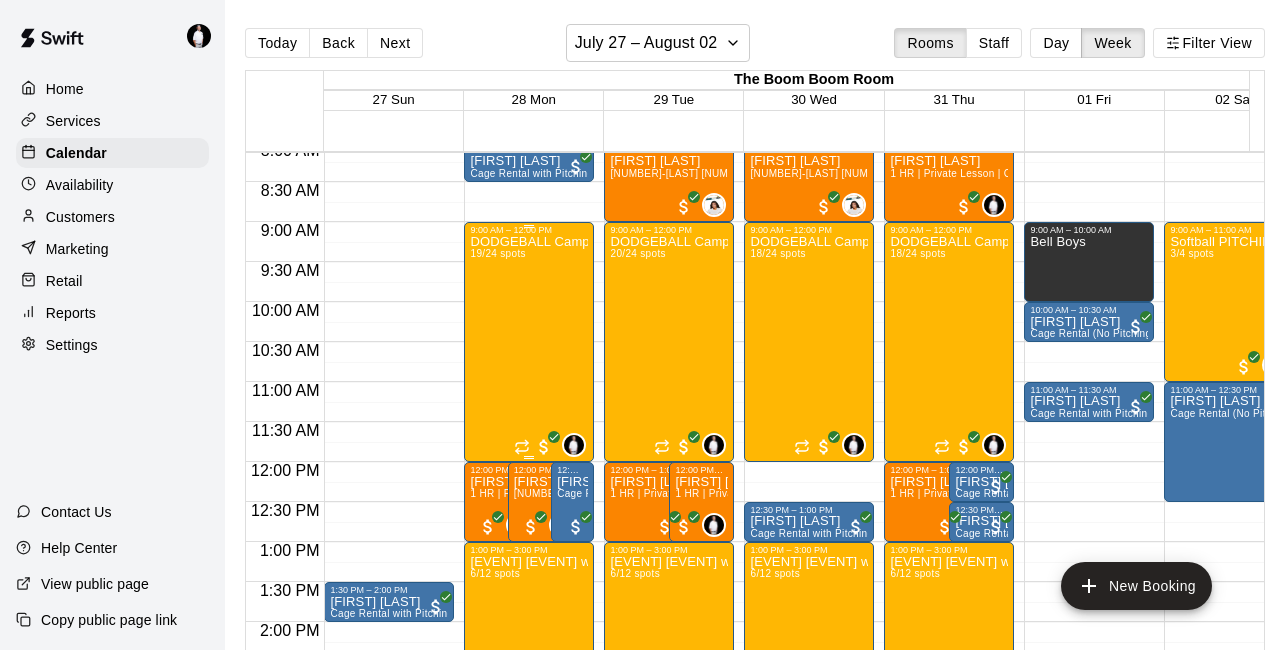 scroll, scrollTop: 734, scrollLeft: 0, axis: vertical 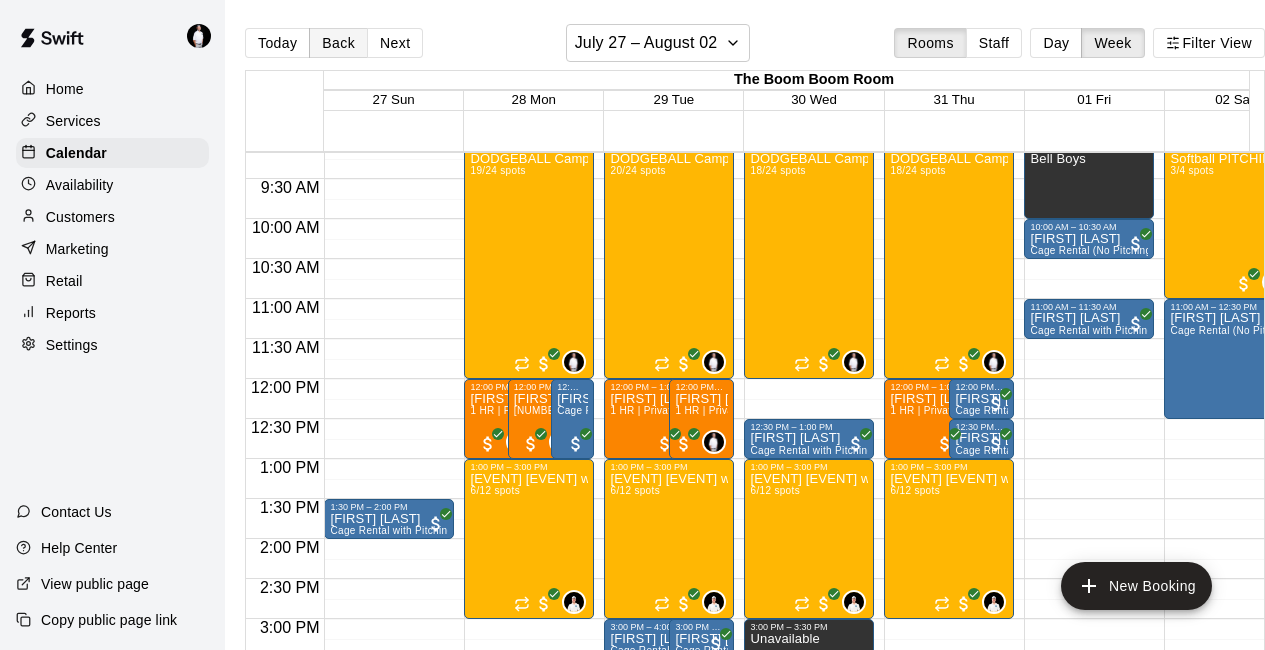 click on "Back" at bounding box center (338, 43) 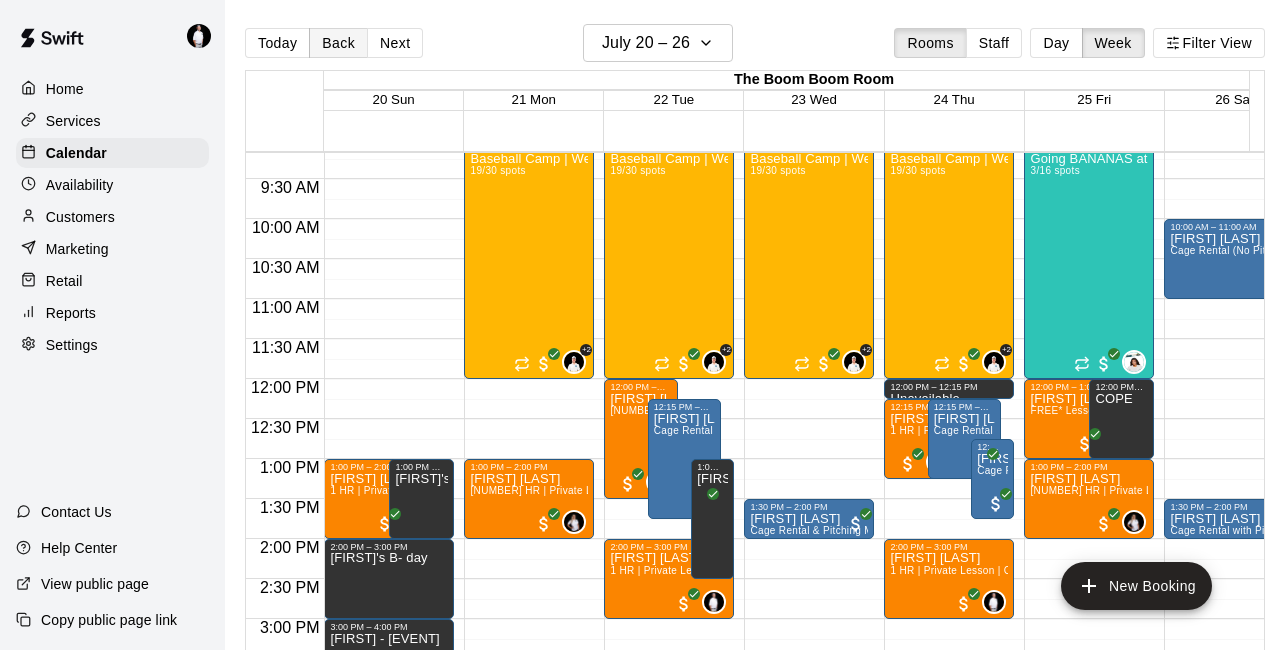 click on "Back" at bounding box center [338, 43] 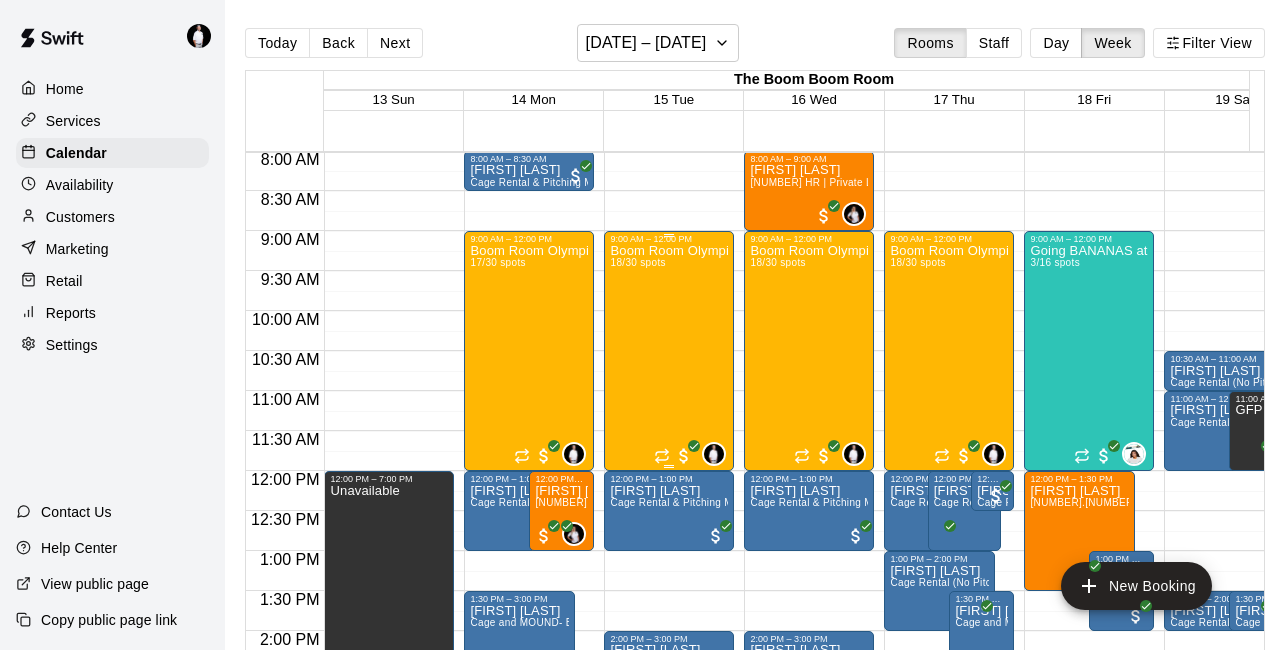 scroll, scrollTop: 641, scrollLeft: 0, axis: vertical 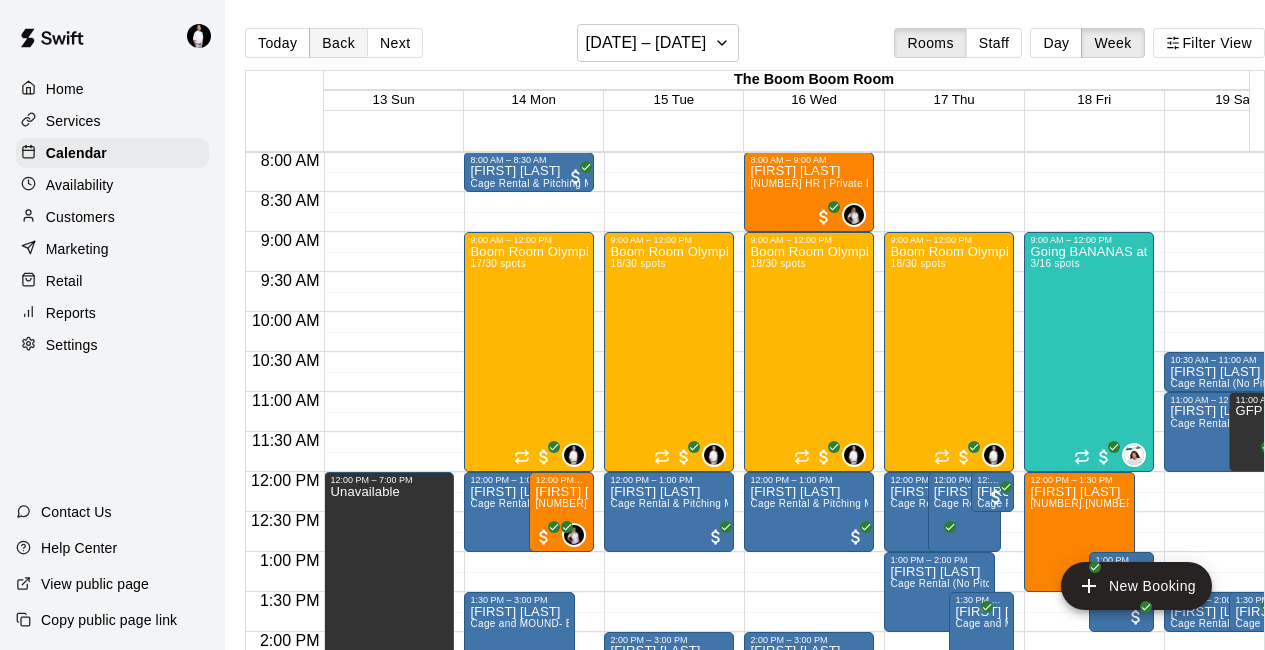 click on "Back" at bounding box center (338, 43) 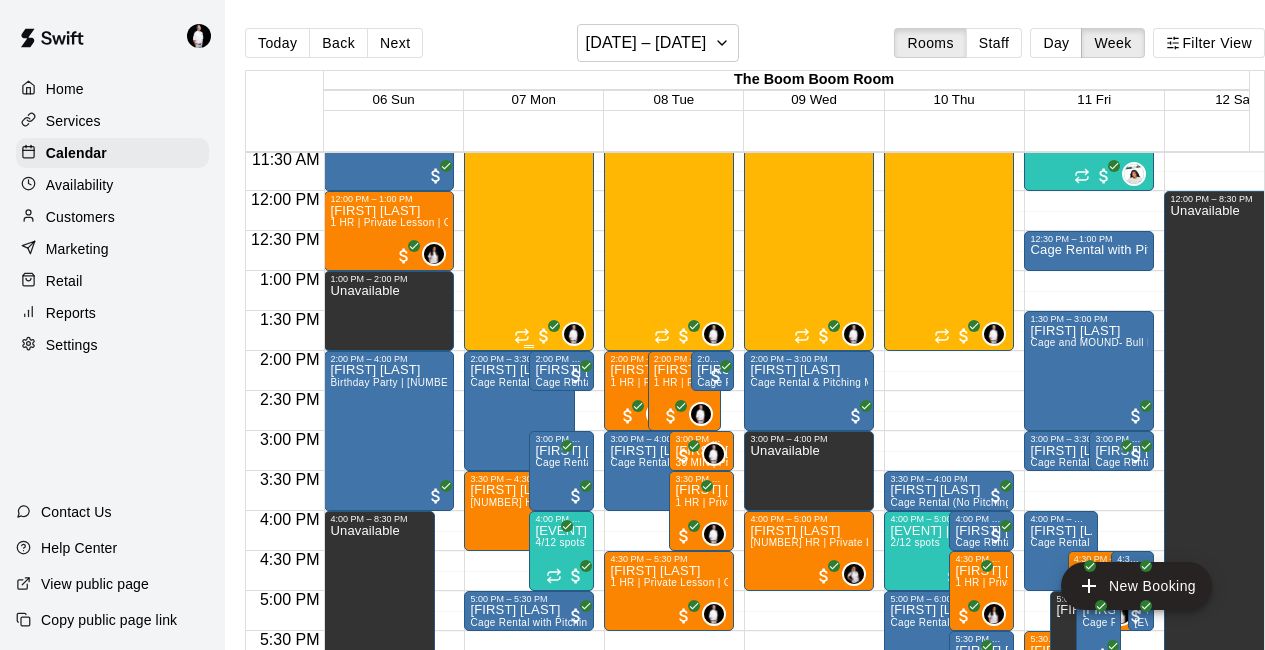 scroll, scrollTop: 923, scrollLeft: 0, axis: vertical 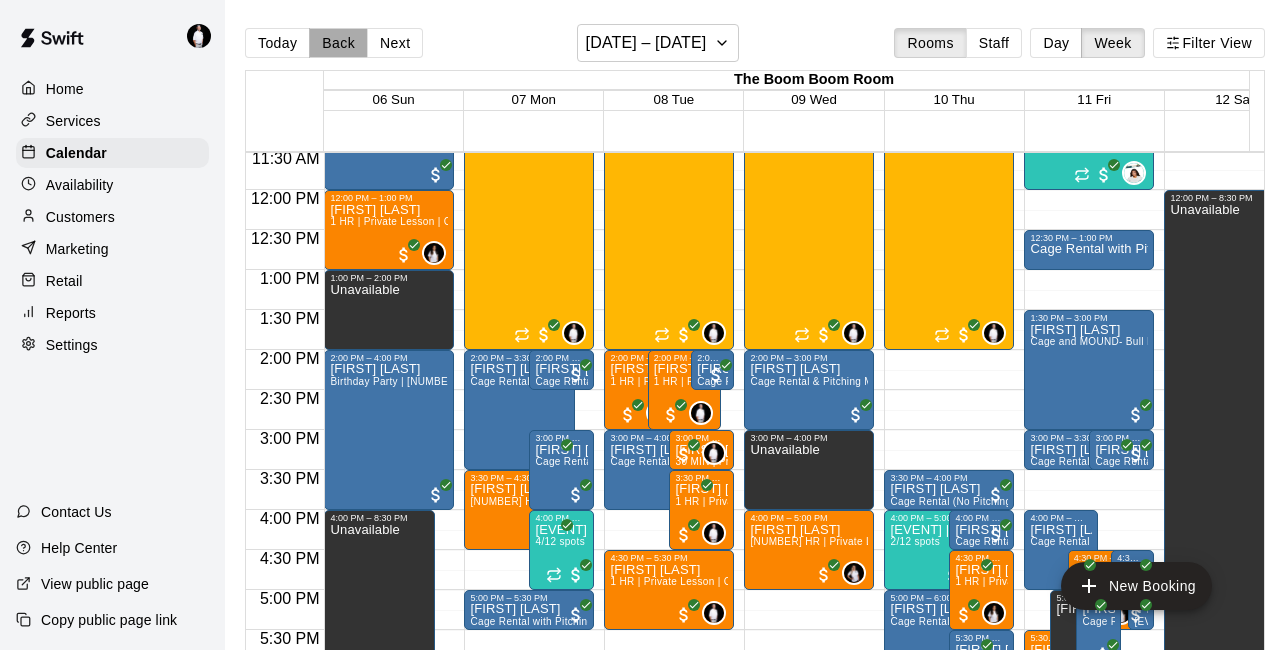 click on "Back" at bounding box center (338, 43) 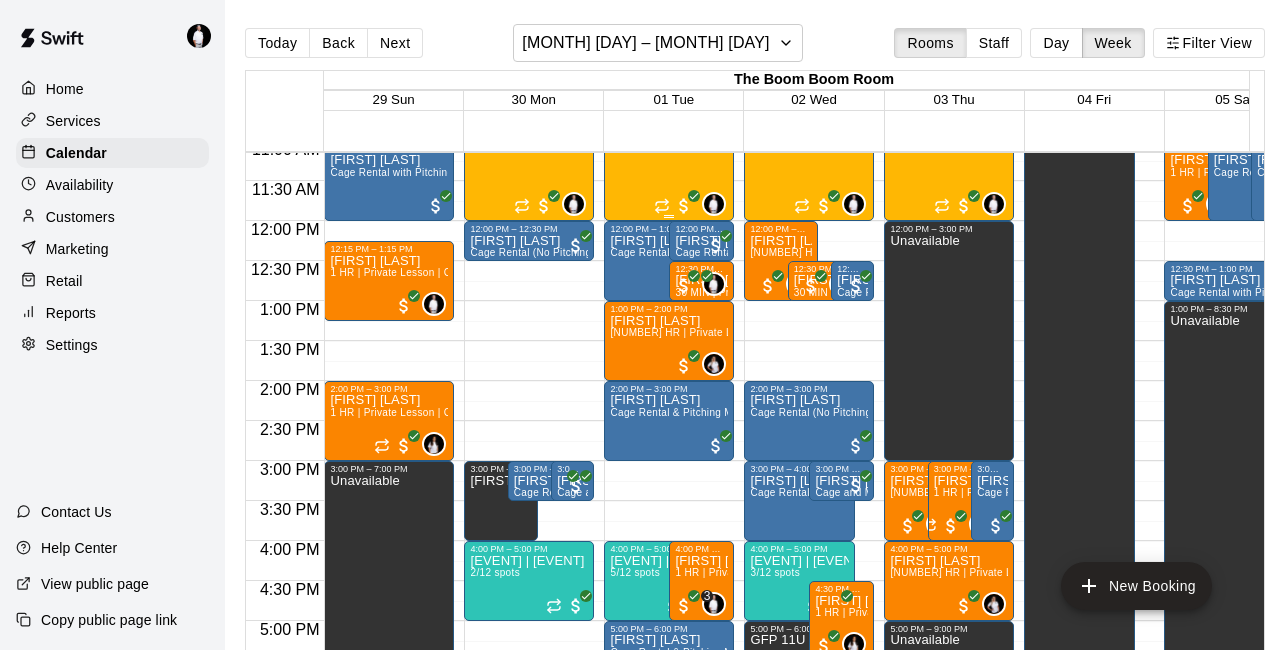 scroll, scrollTop: 893, scrollLeft: 0, axis: vertical 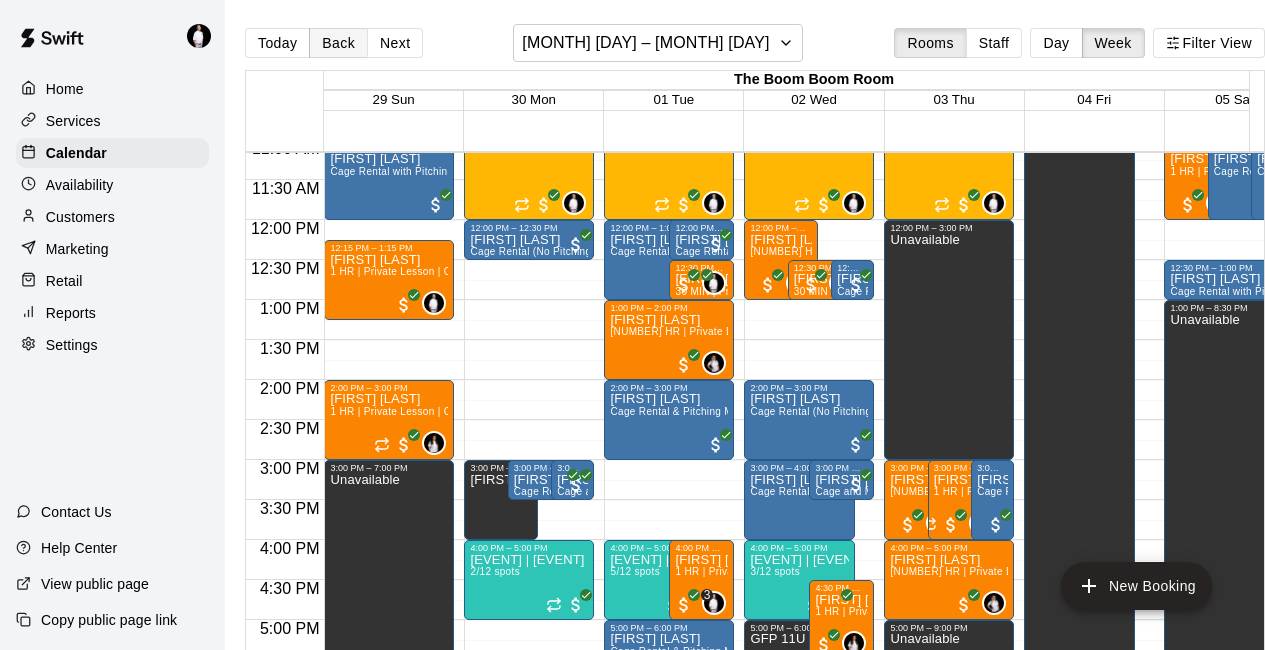 click on "Back" at bounding box center [338, 43] 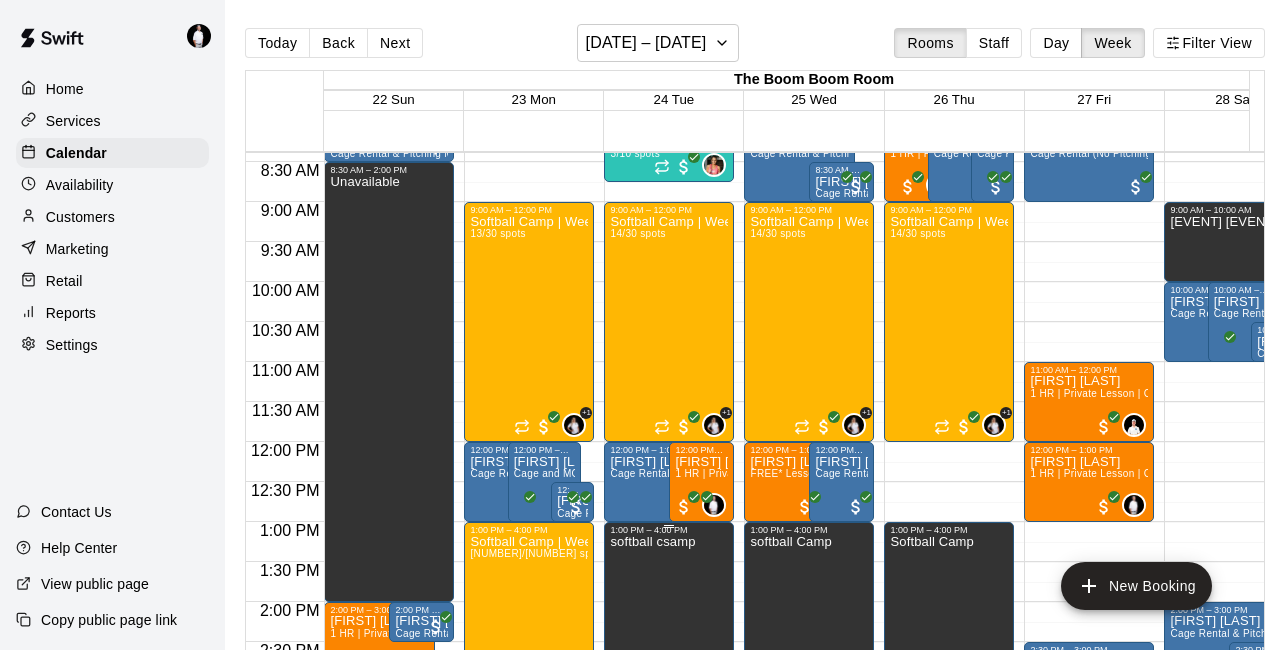 scroll, scrollTop: 670, scrollLeft: 0, axis: vertical 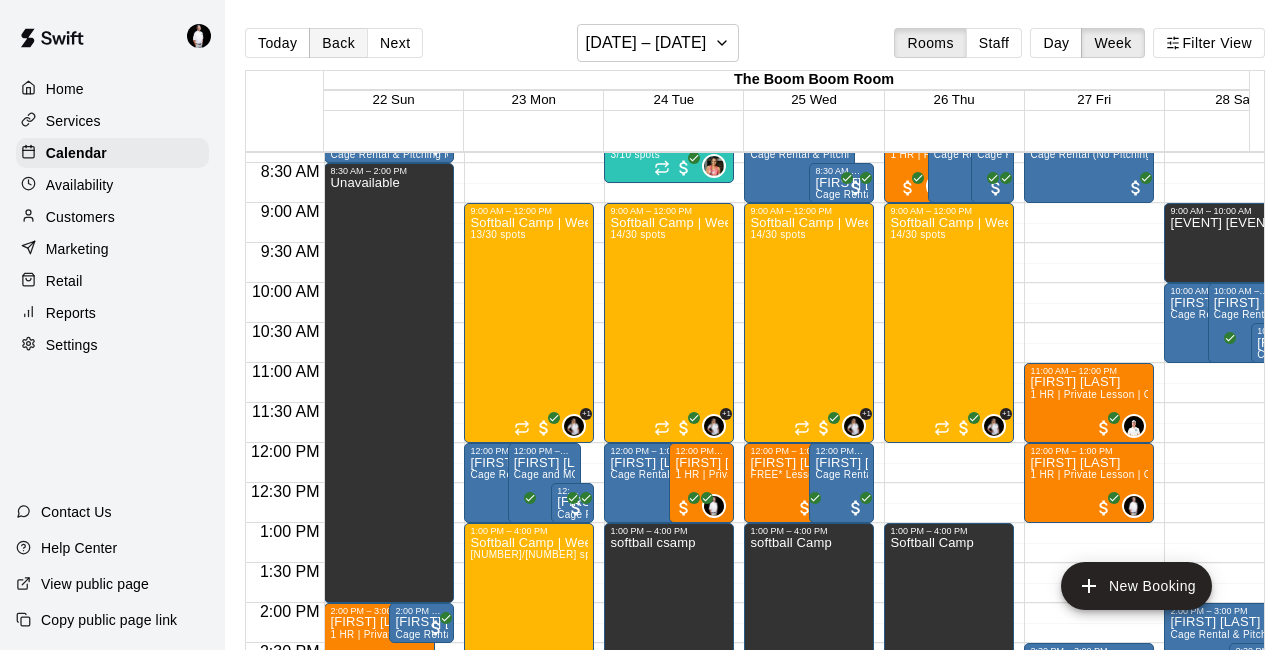 click on "Back" at bounding box center [338, 43] 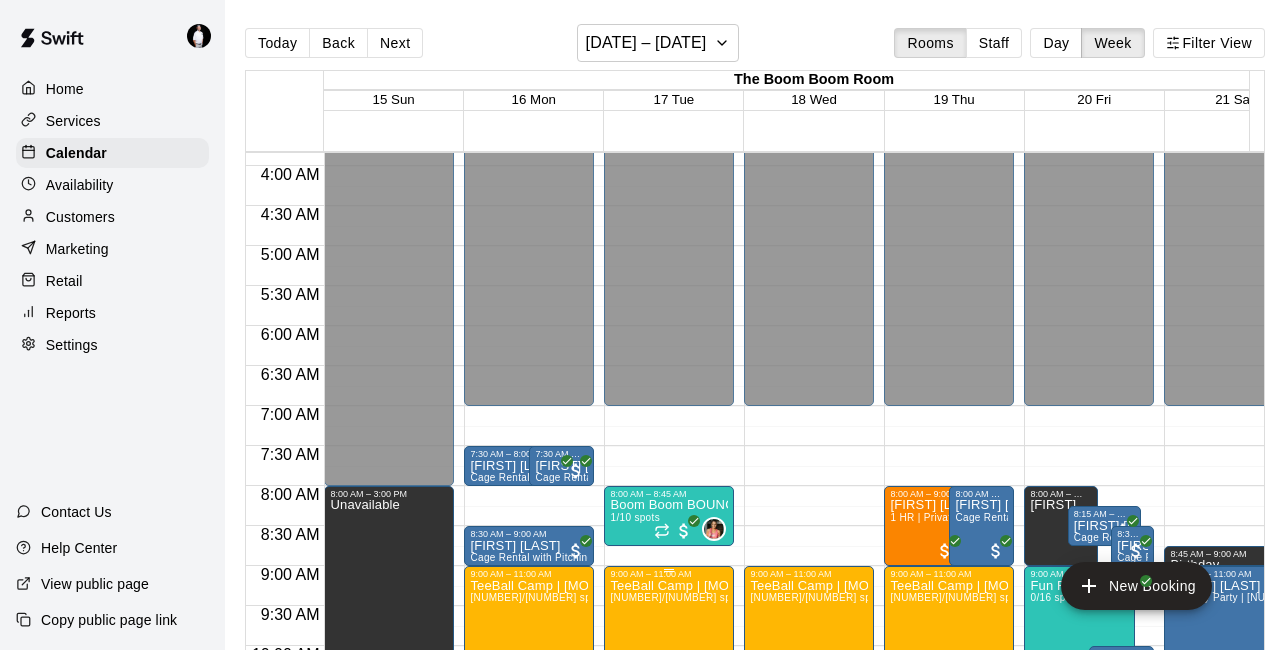 scroll, scrollTop: 306, scrollLeft: 0, axis: vertical 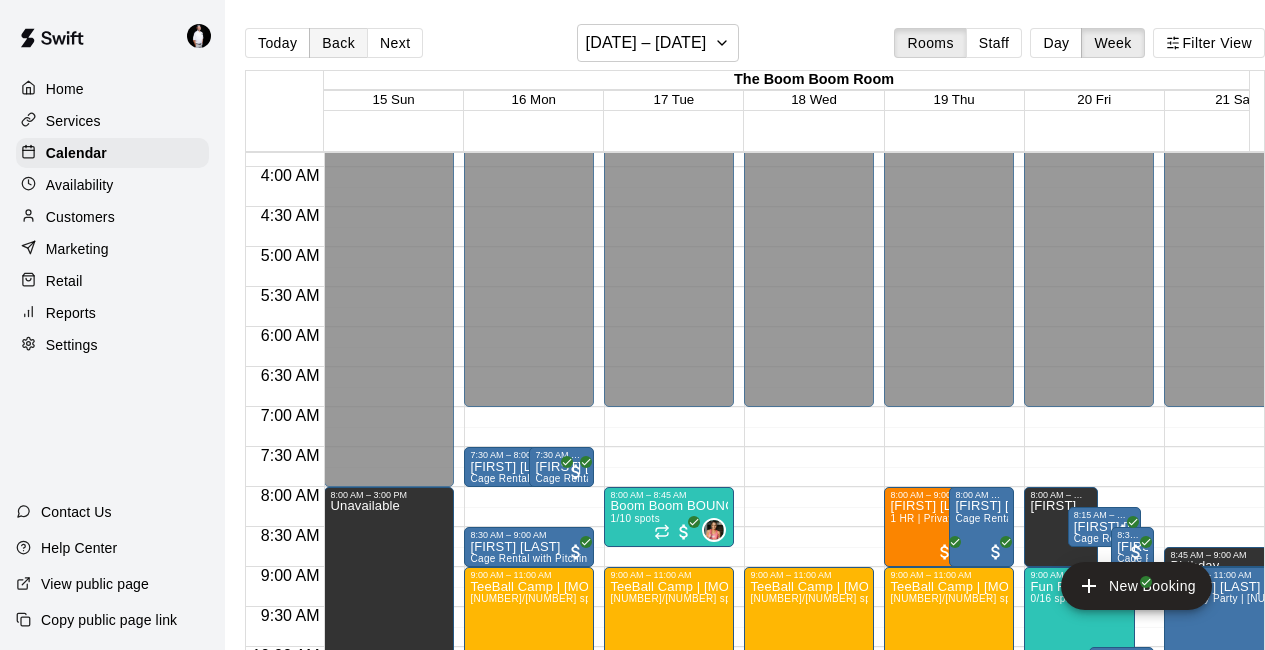 click on "Back" at bounding box center [338, 43] 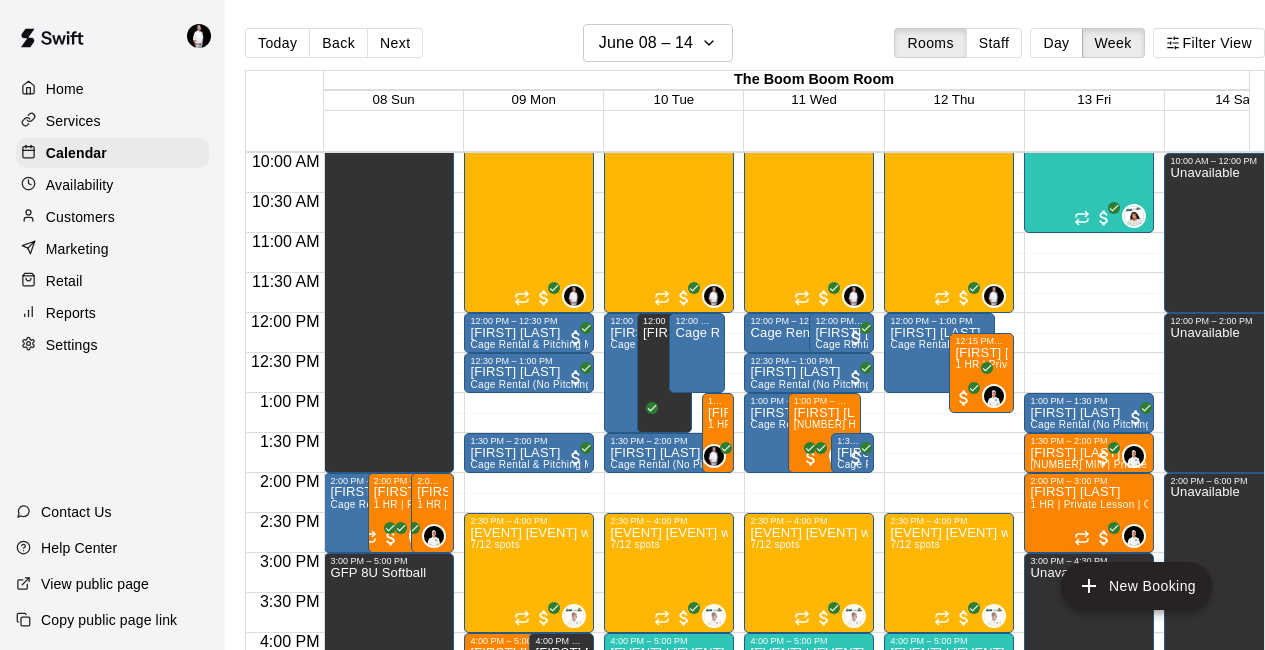 scroll, scrollTop: 657, scrollLeft: 14, axis: both 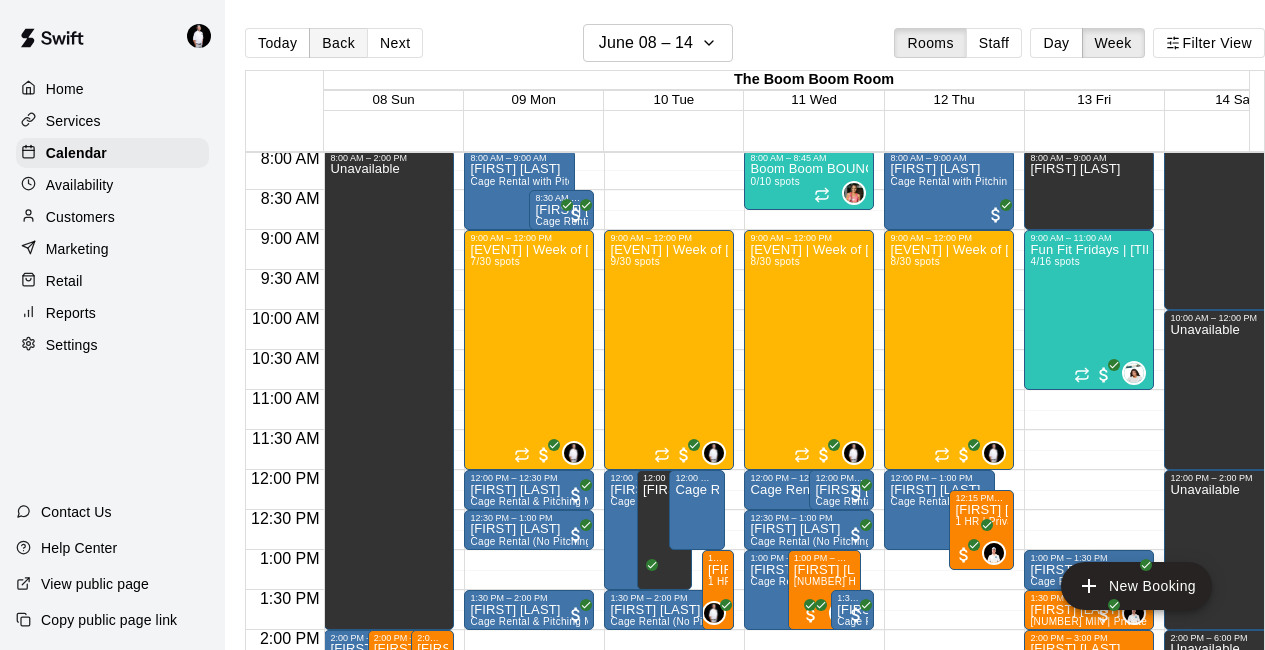 click on "Back" at bounding box center (338, 43) 